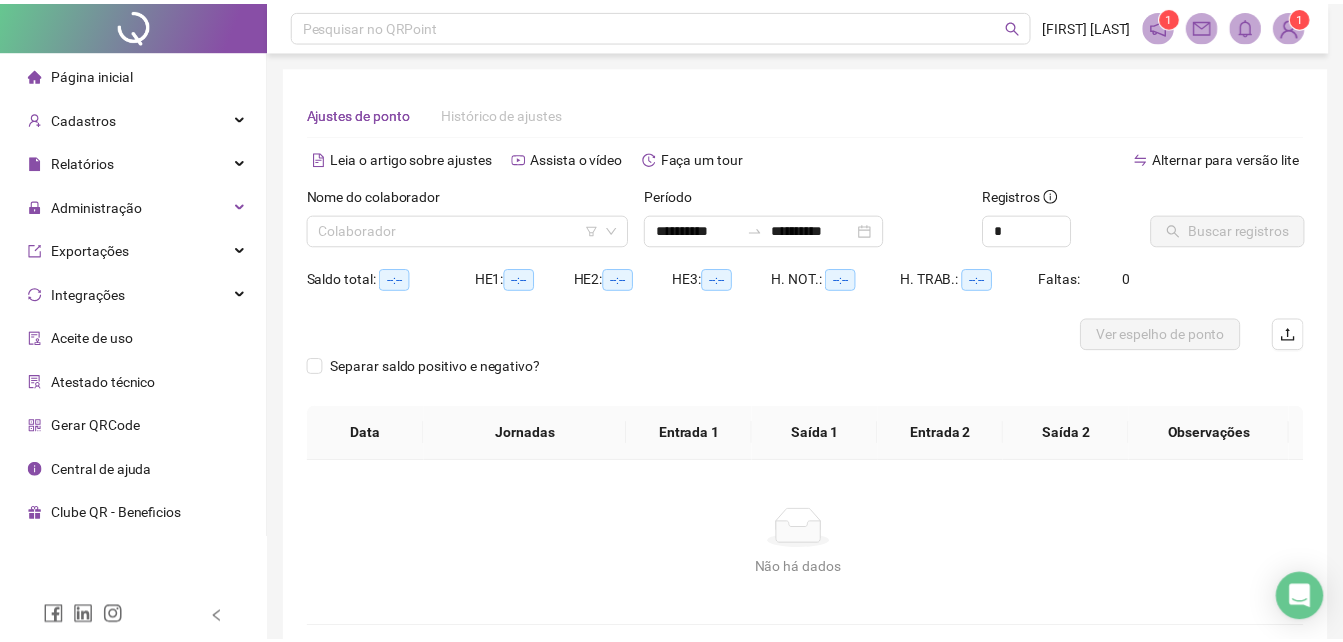 scroll, scrollTop: 96, scrollLeft: 0, axis: vertical 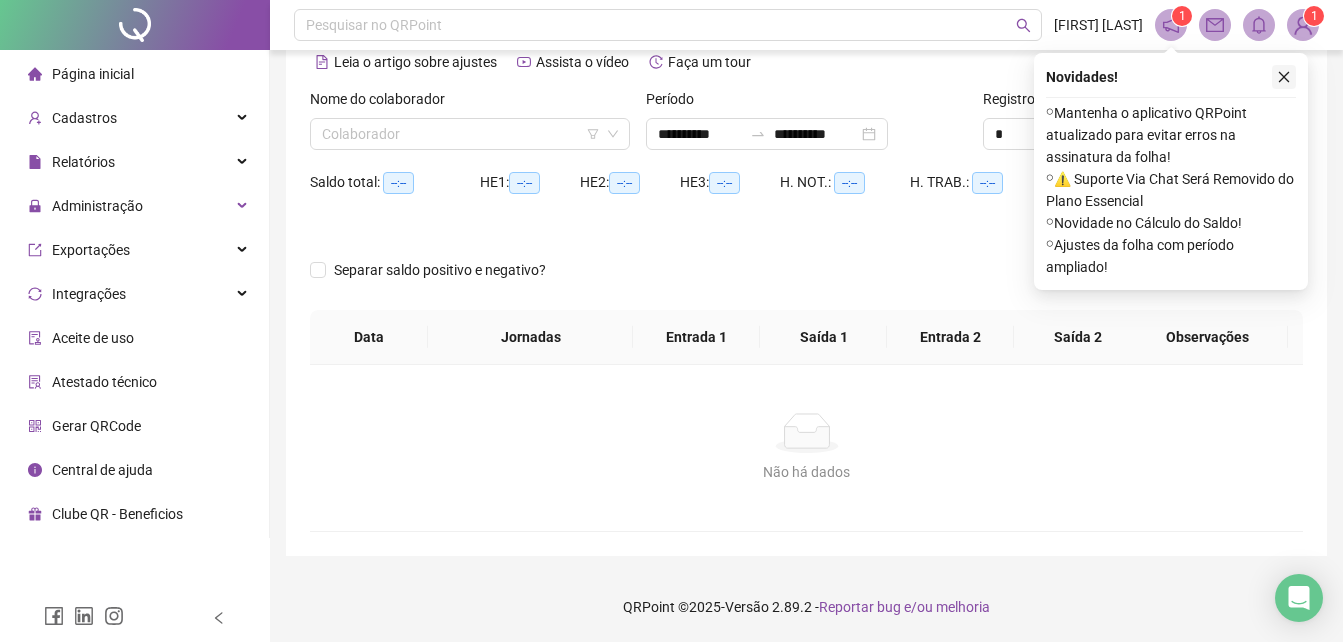 click 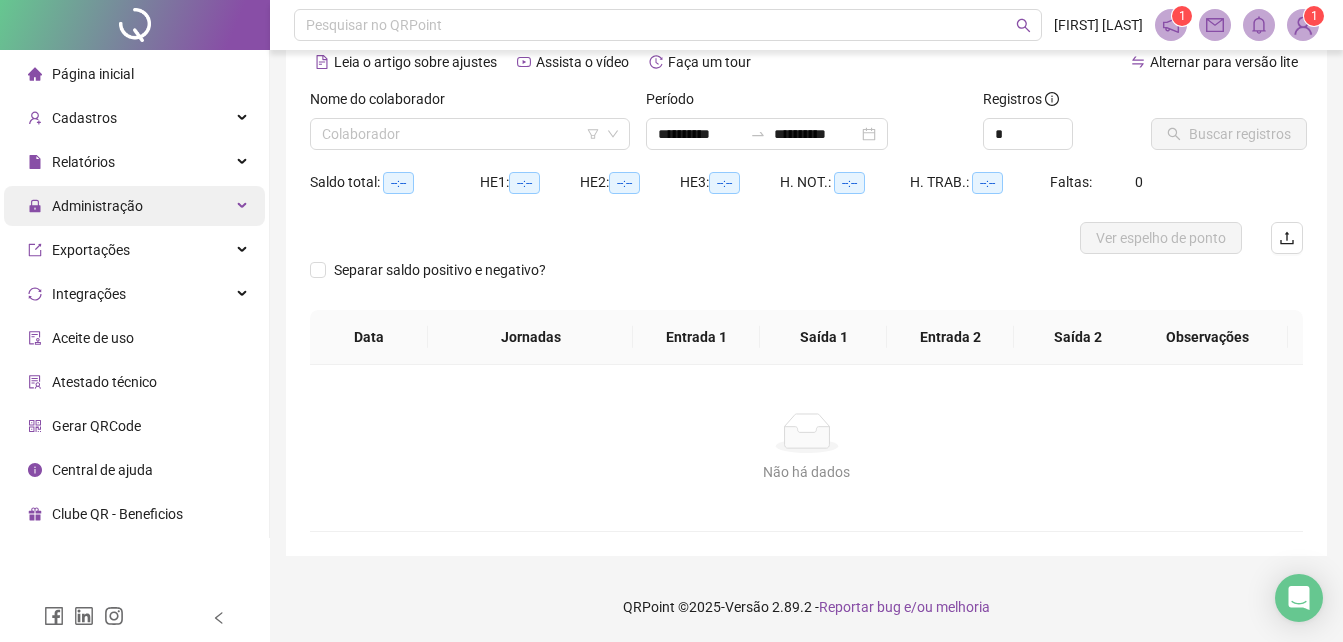 click on "Administração" at bounding box center [97, 206] 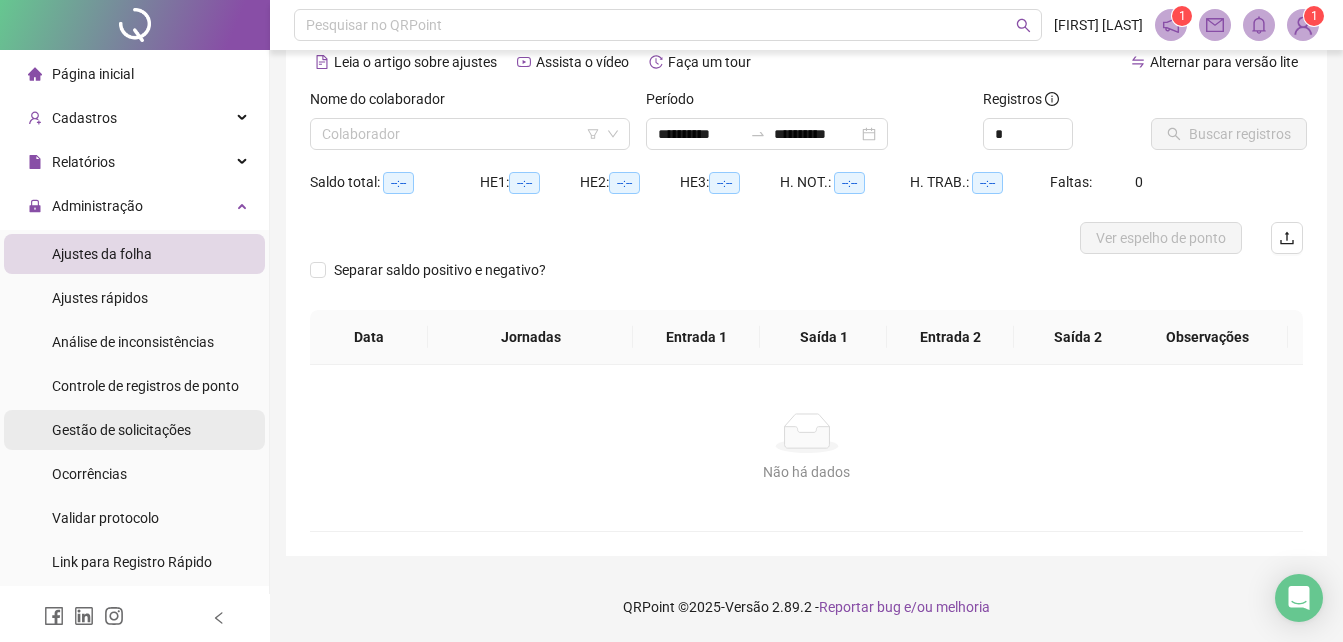 click on "Gestão de solicitações" at bounding box center [121, 430] 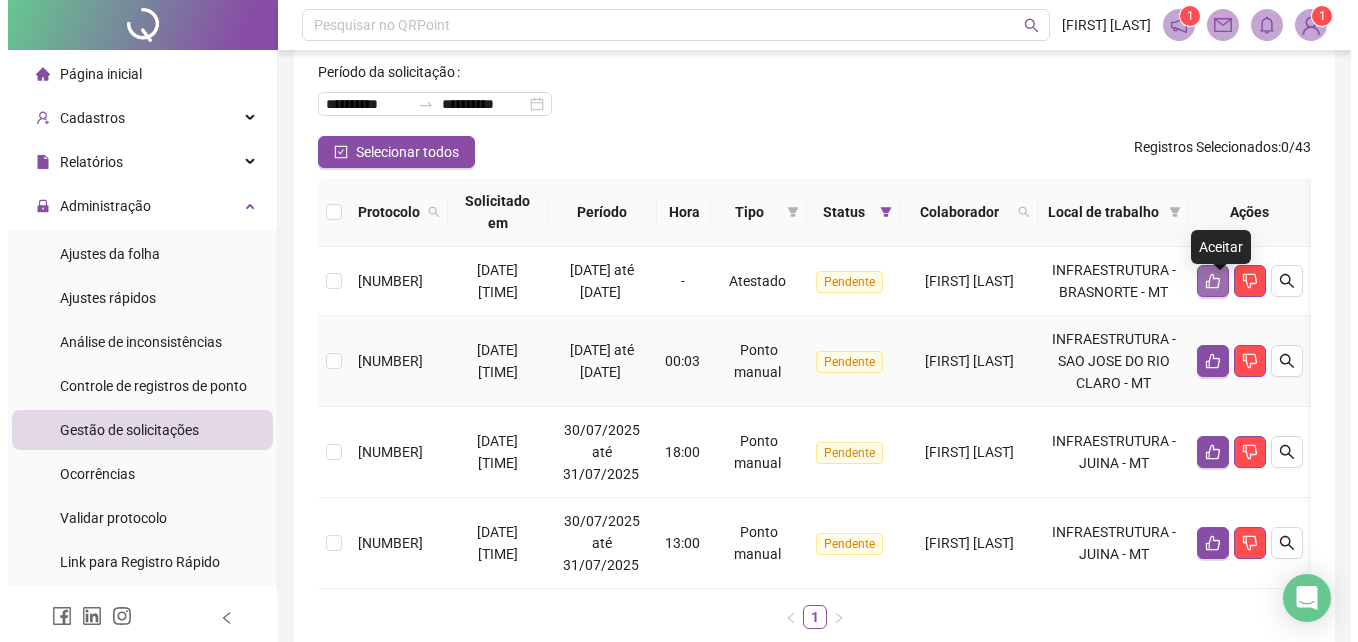 scroll, scrollTop: 131, scrollLeft: 0, axis: vertical 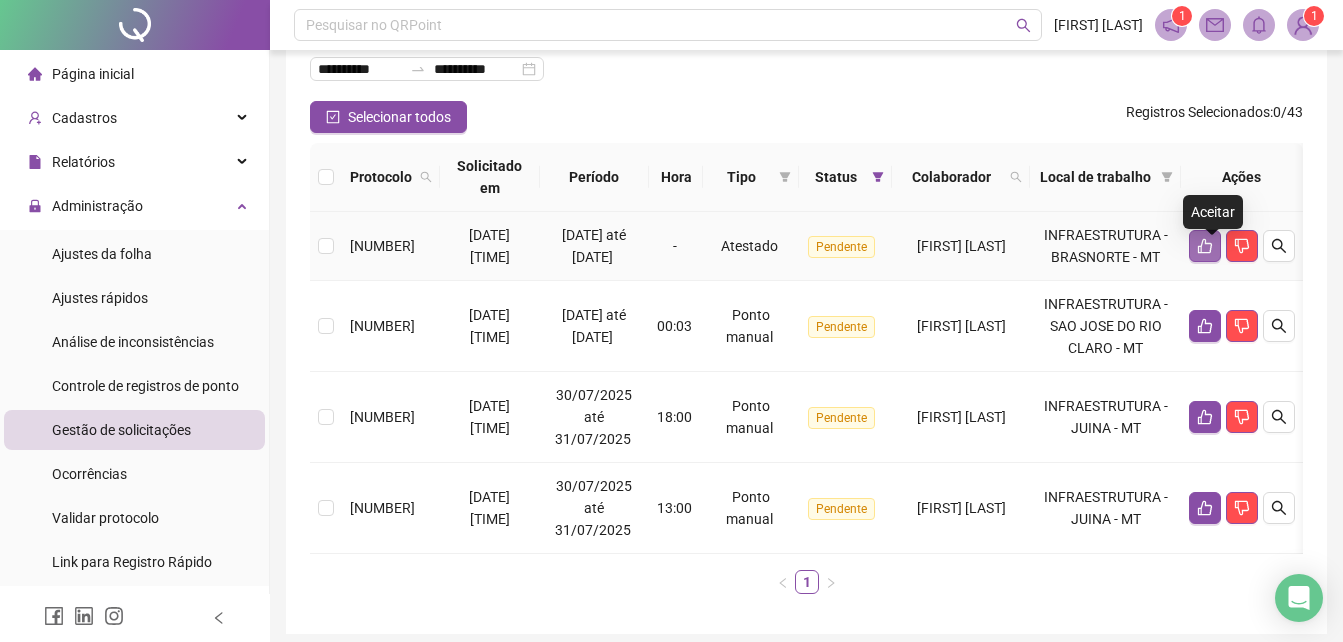 click 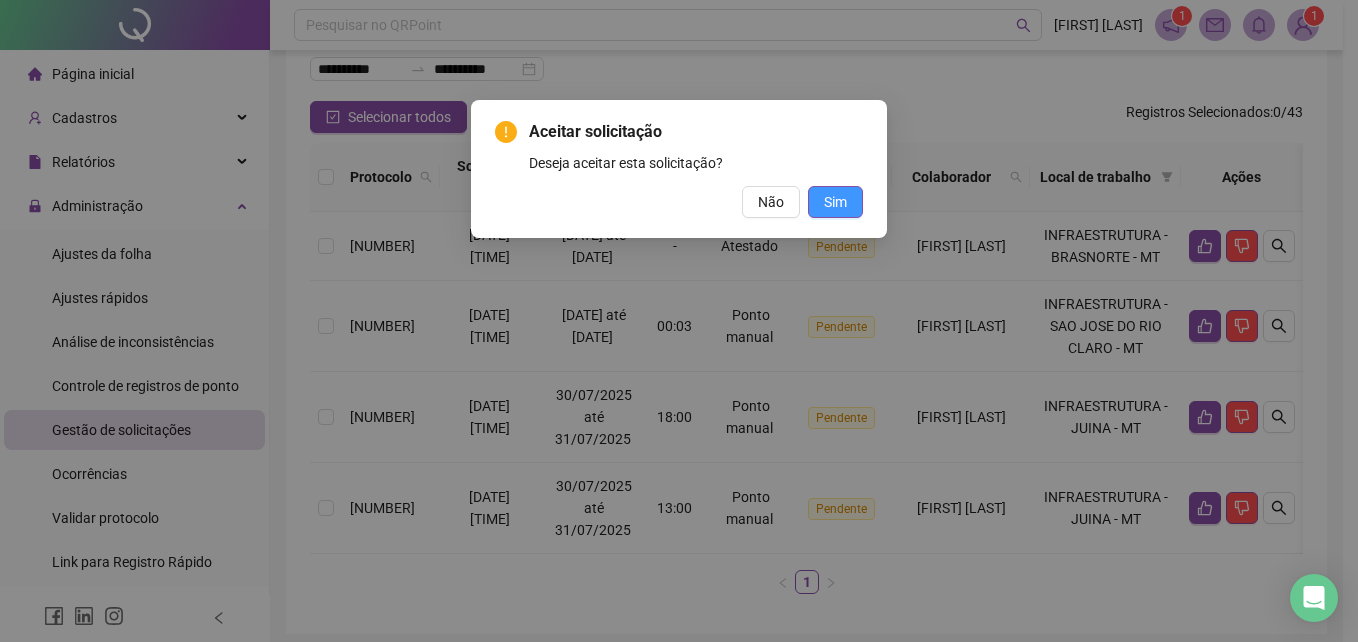 click on "Sim" at bounding box center [835, 202] 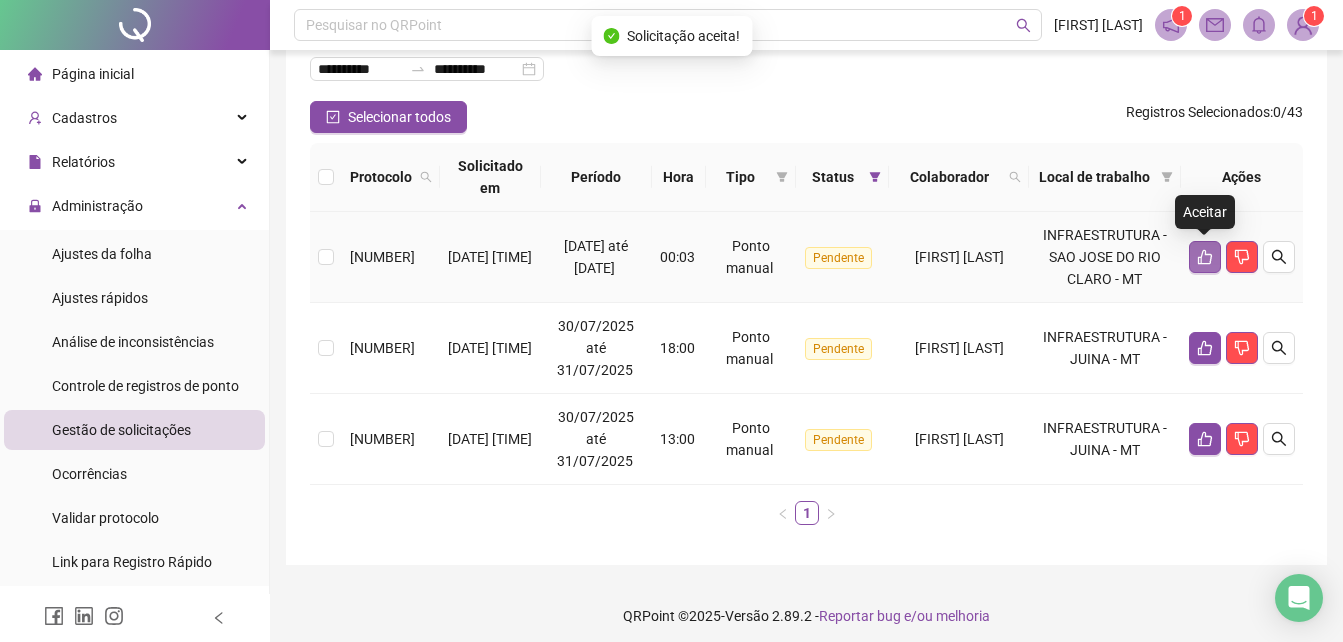 click 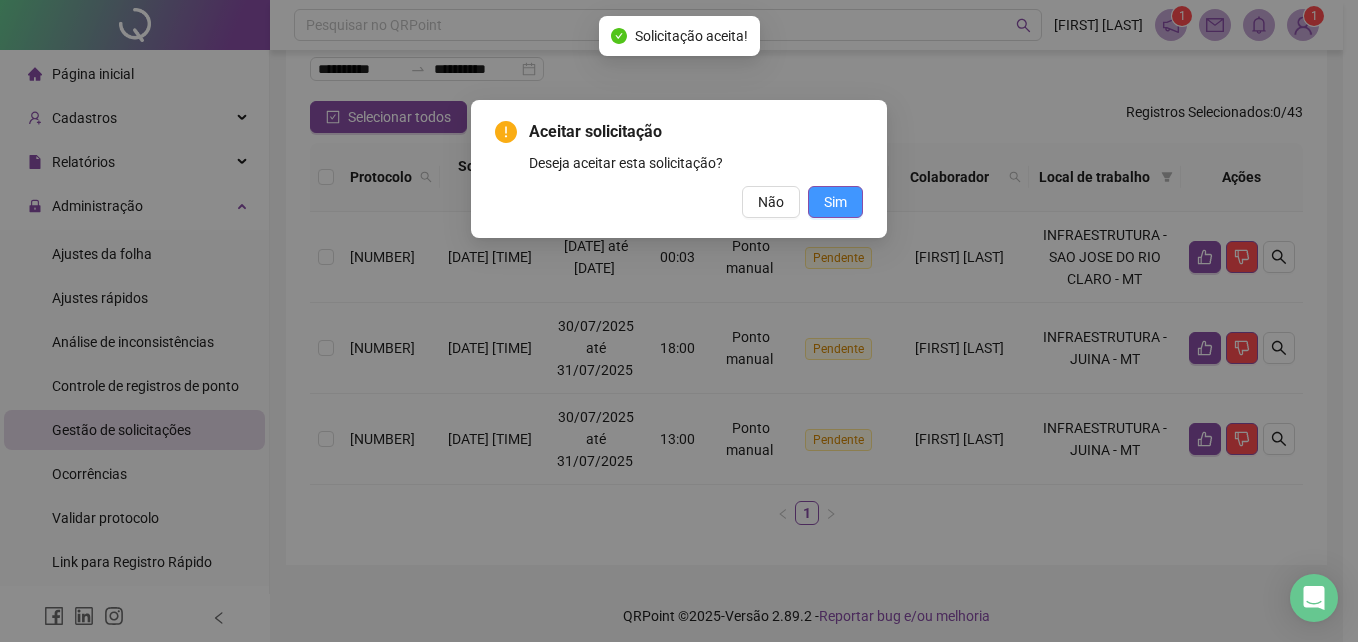 click on "Sim" at bounding box center [835, 202] 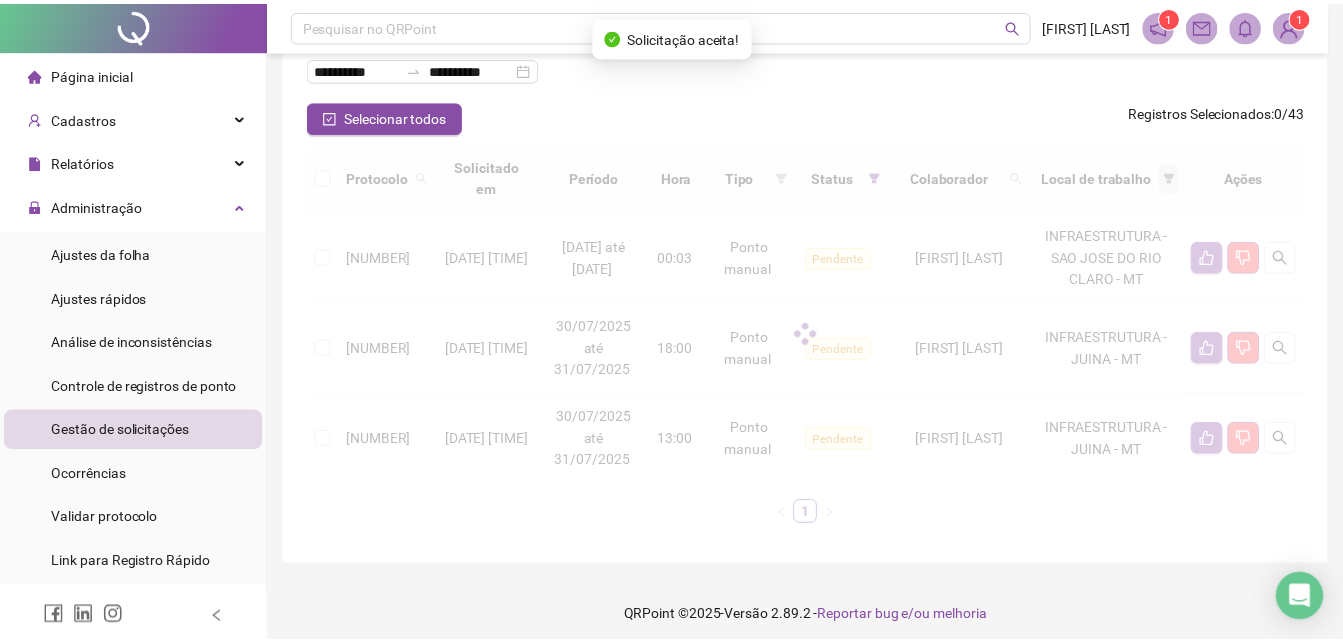 scroll, scrollTop: 49, scrollLeft: 0, axis: vertical 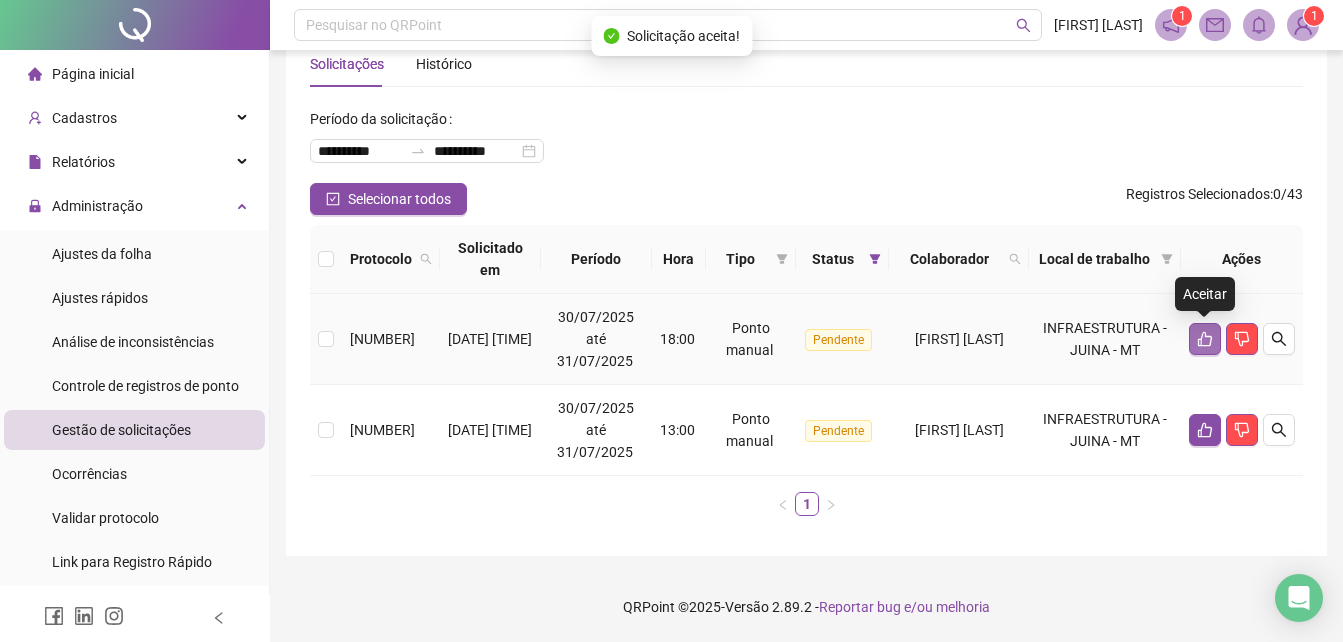 click 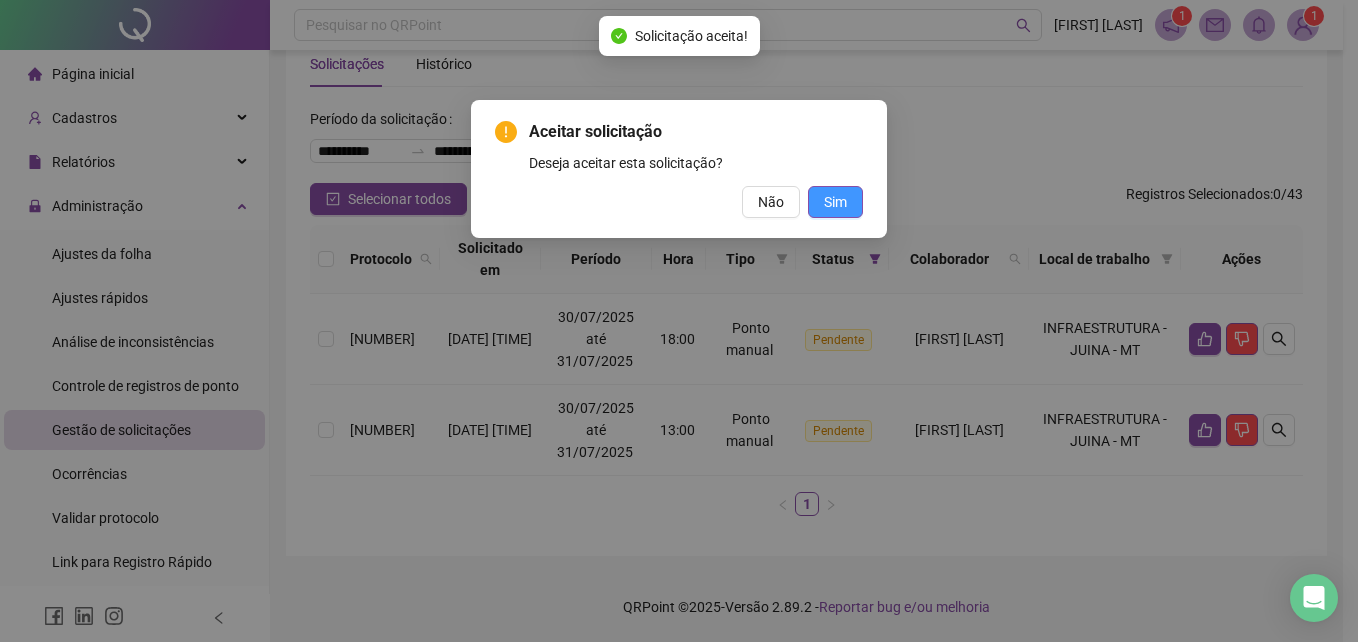 click on "Sim" at bounding box center [835, 202] 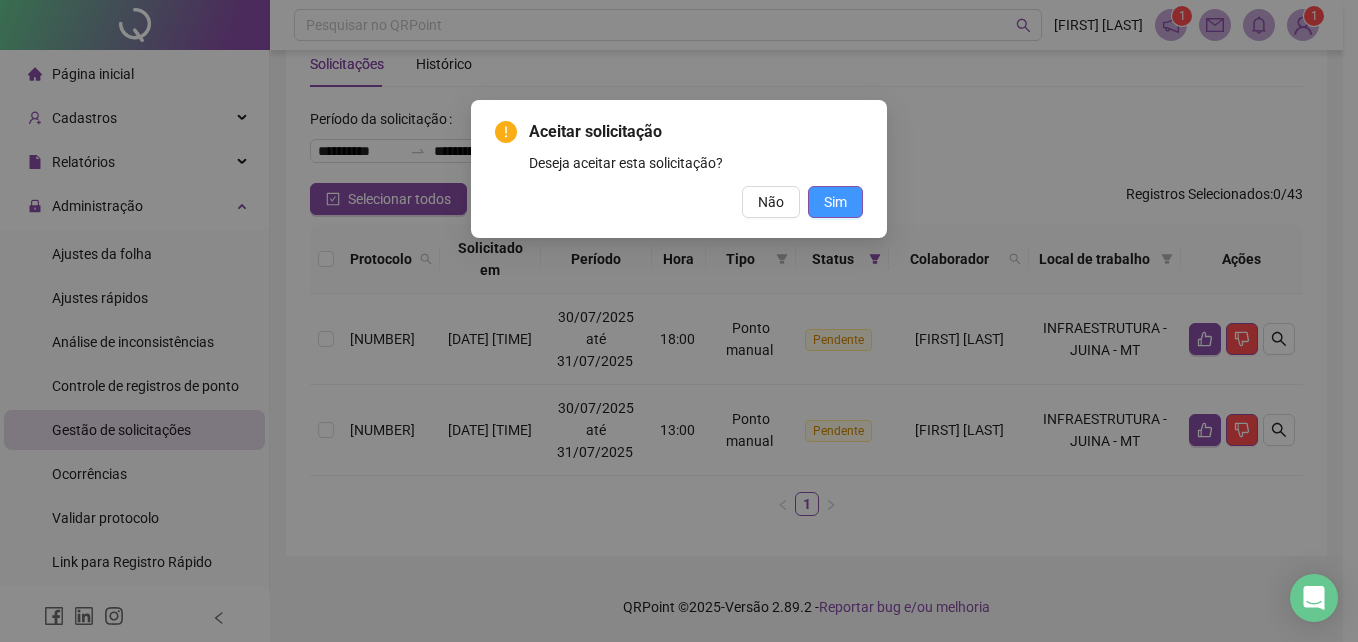 click on "Sim" at bounding box center [835, 202] 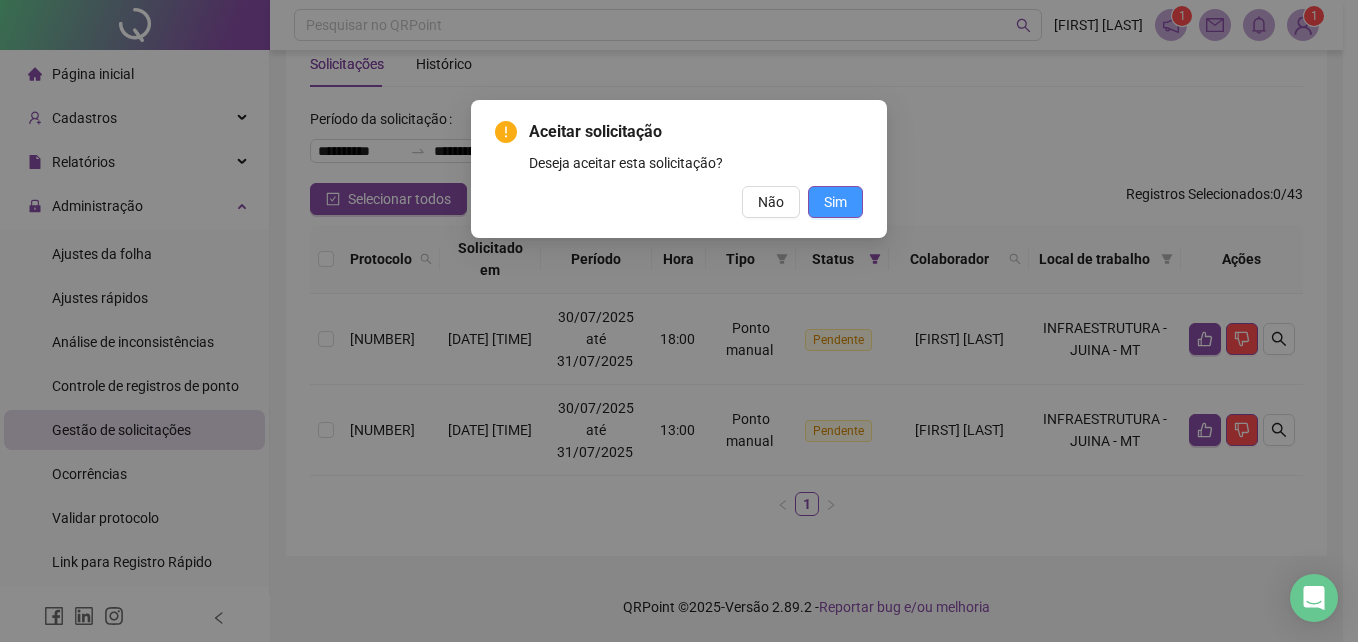 click on "Sim" at bounding box center (835, 202) 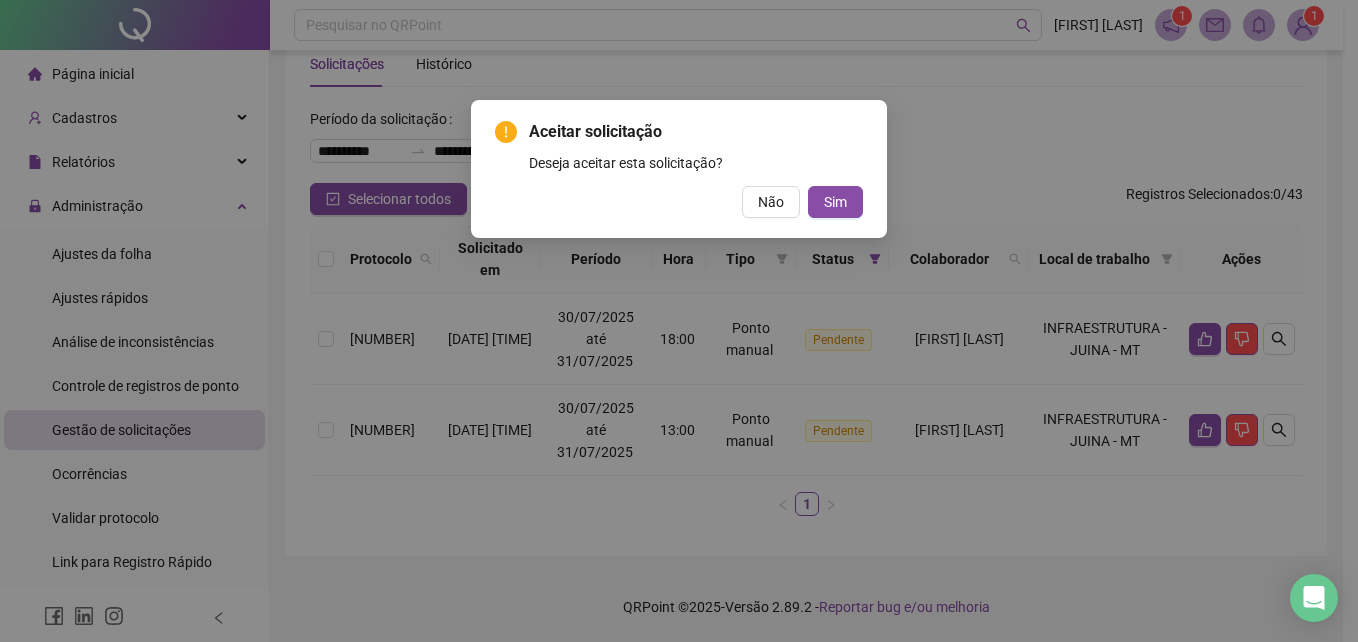 click on "Aceitar solicitação Deseja aceitar esta solicitação? Não Sim" at bounding box center [679, 321] 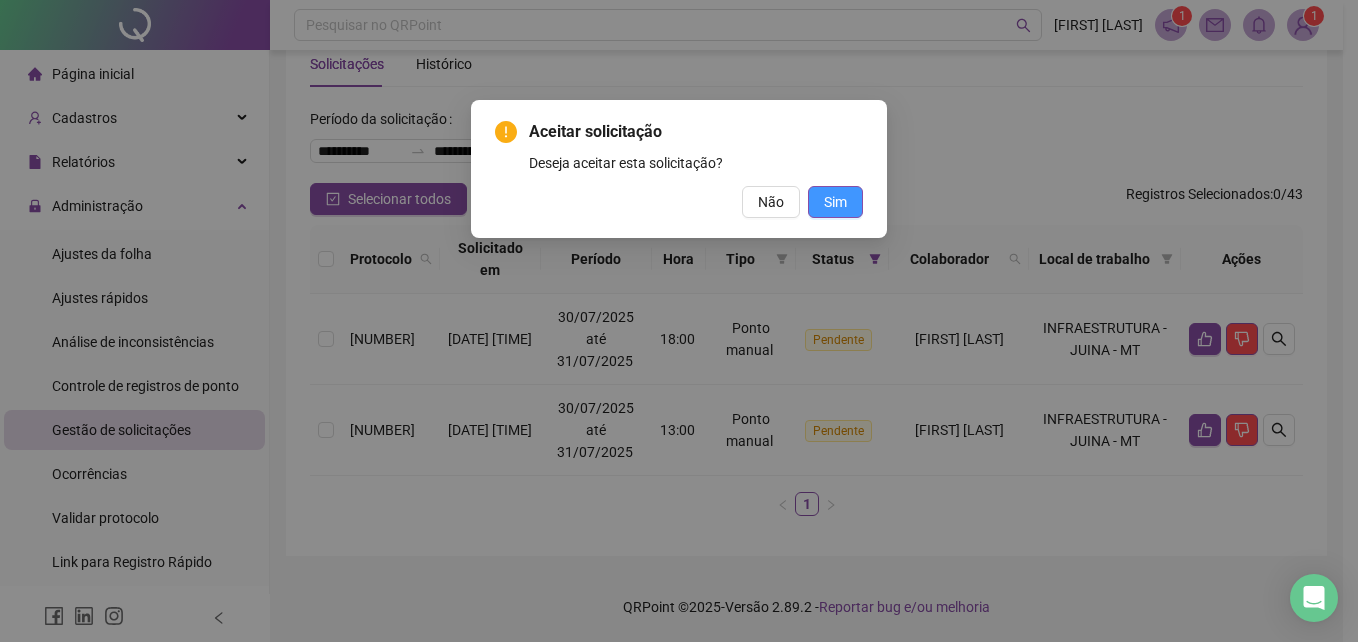 click on "Sim" at bounding box center (835, 202) 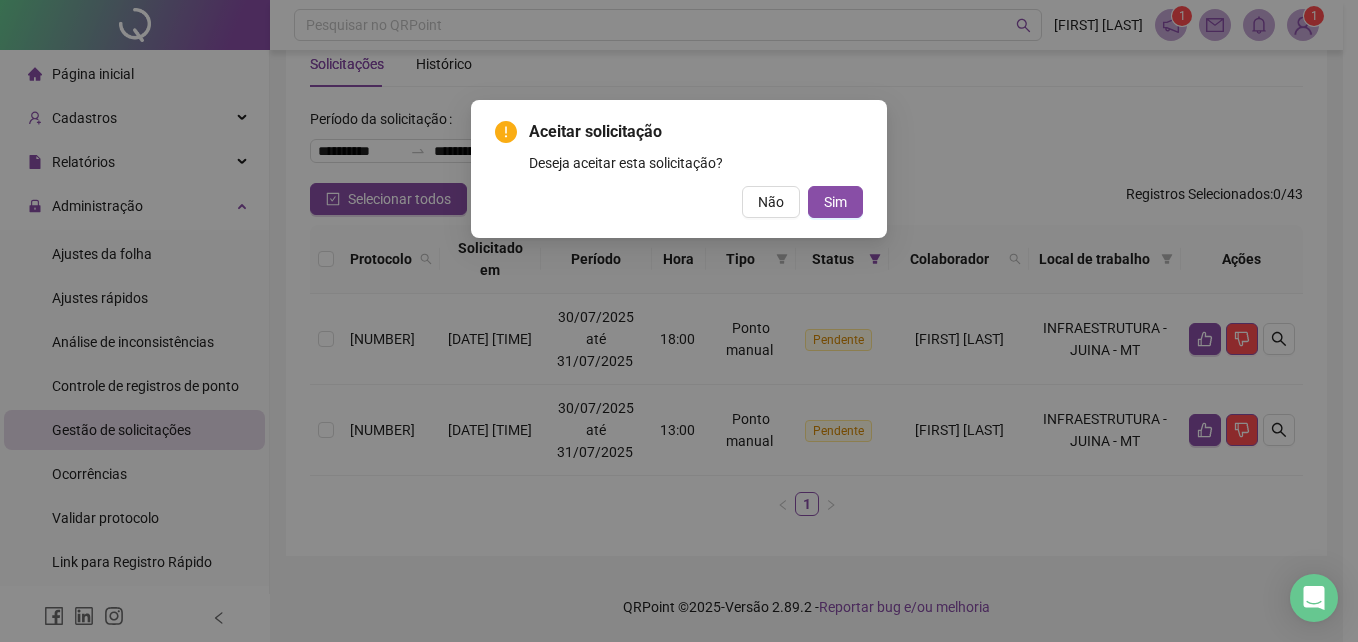 click on "Aceitar solicitação Deseja aceitar esta solicitação? Não Sim" at bounding box center [679, 321] 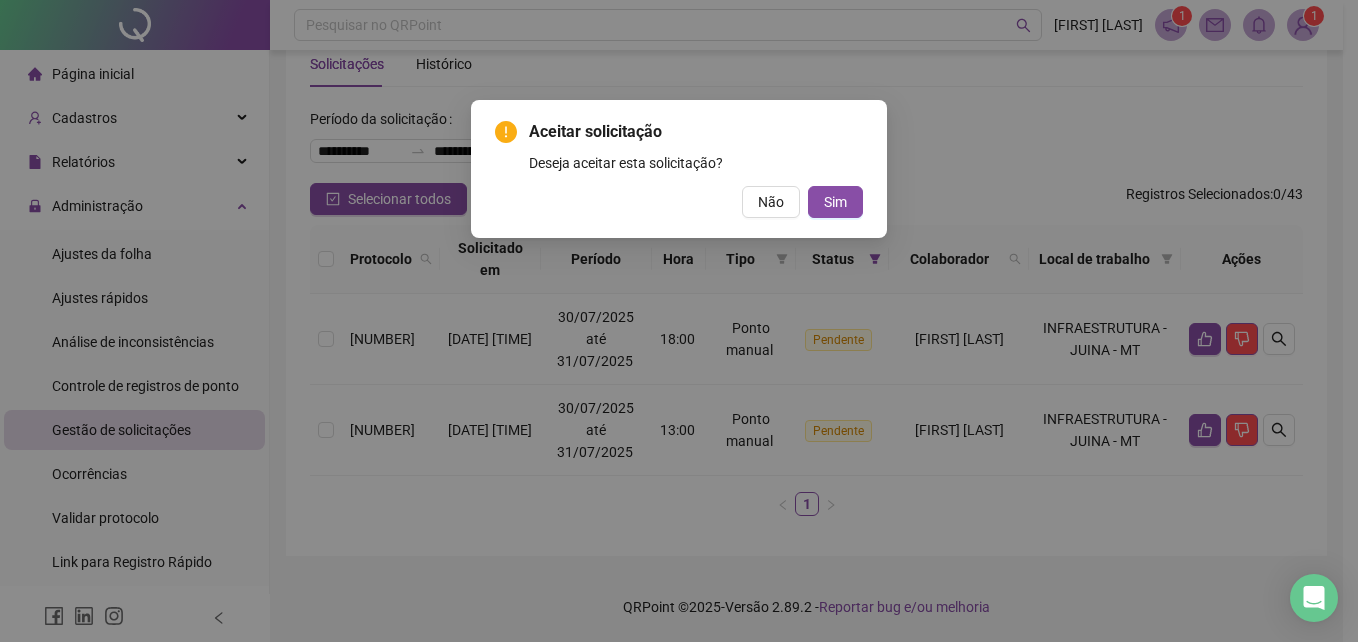 click on "Aceitar solicitação Deseja aceitar esta solicitação? Não Sim" at bounding box center (679, 321) 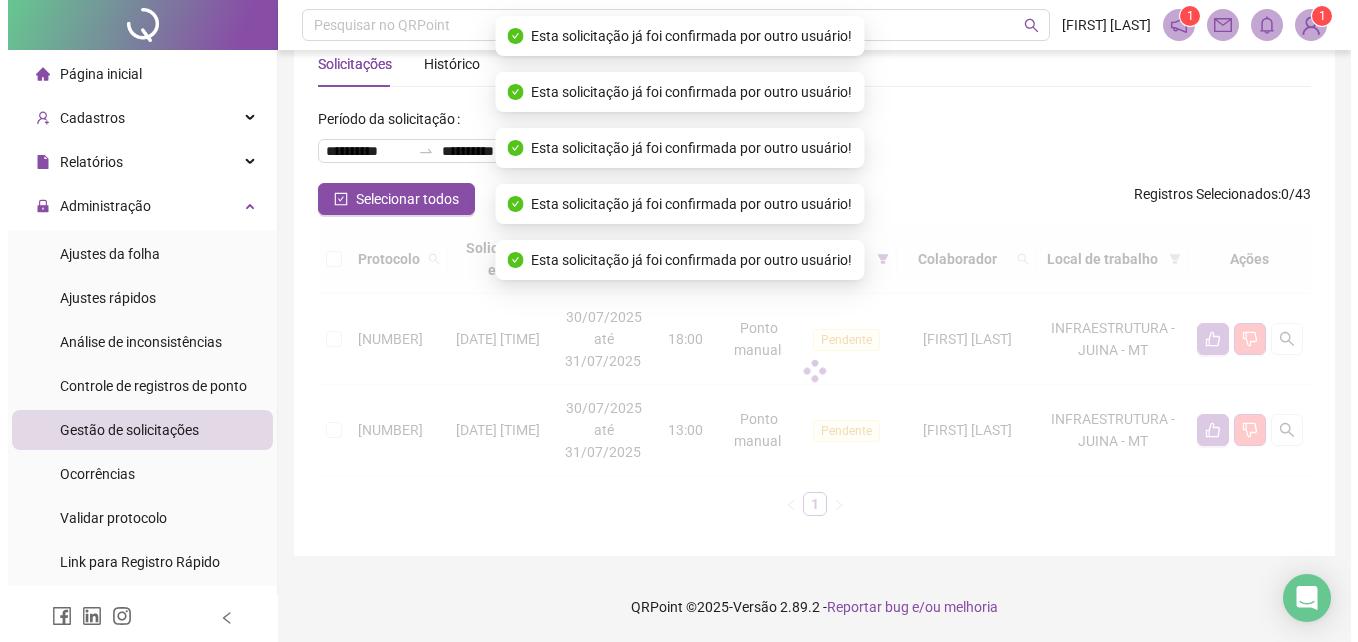 scroll, scrollTop: 0, scrollLeft: 0, axis: both 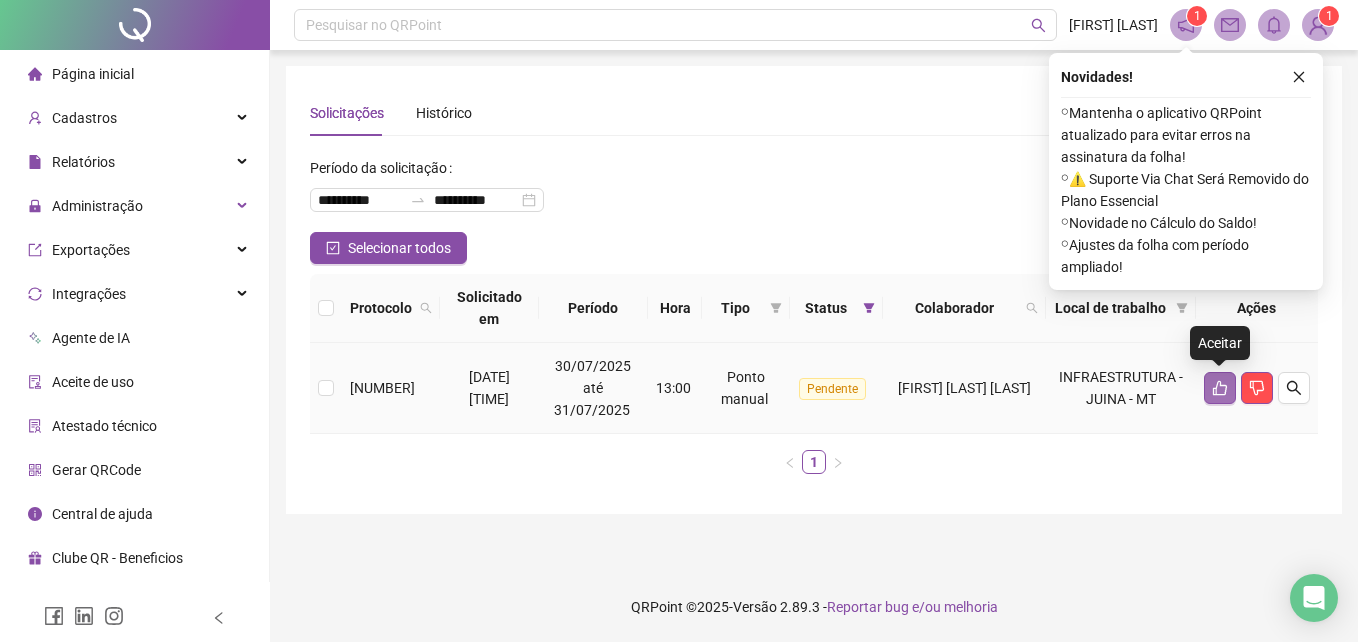 click 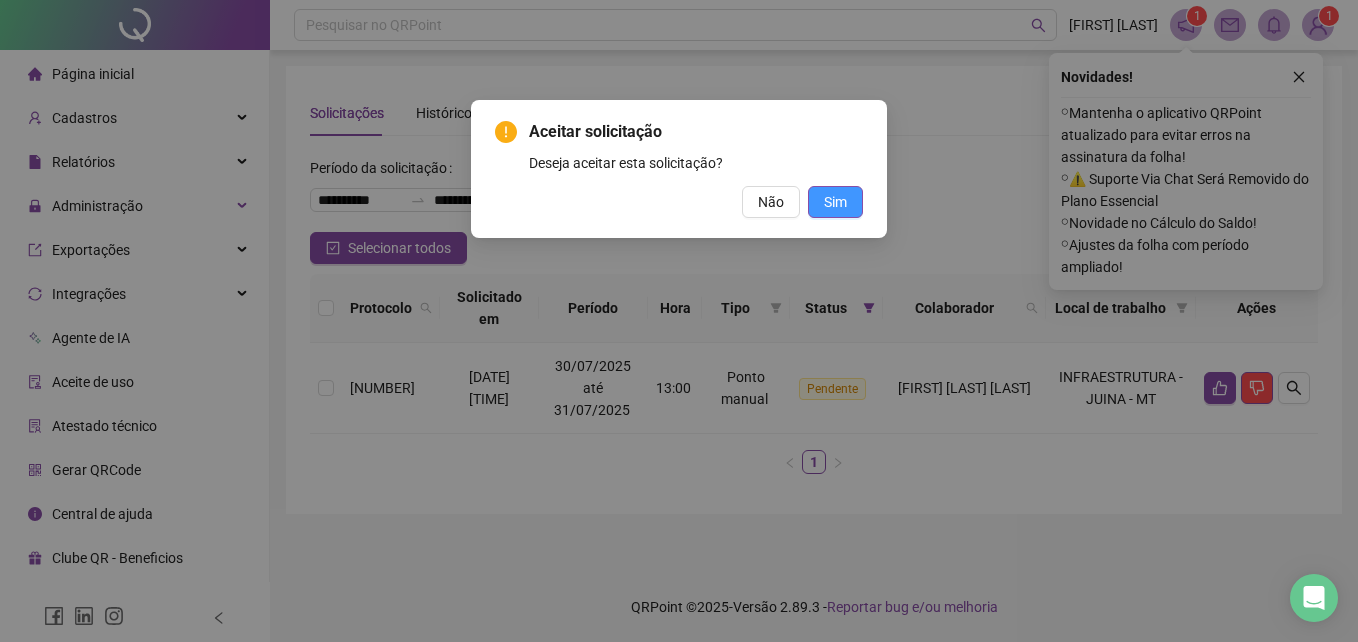 click on "Sim" at bounding box center (835, 202) 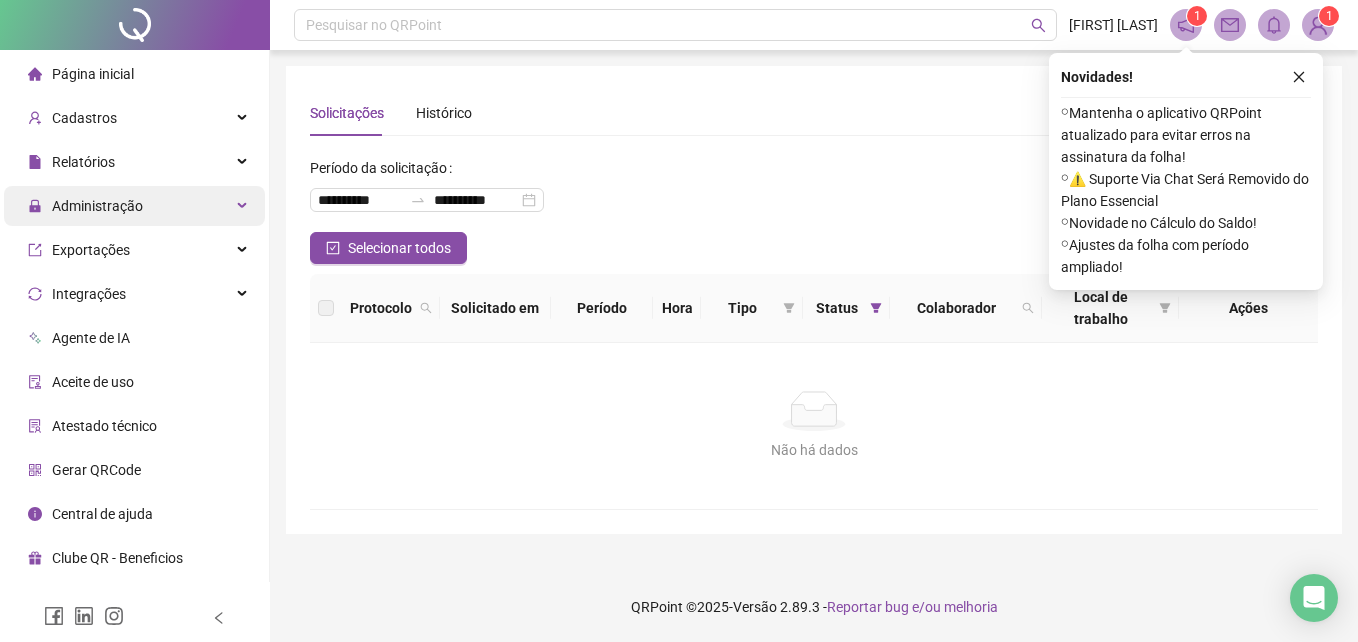 click on "Administração" at bounding box center [85, 206] 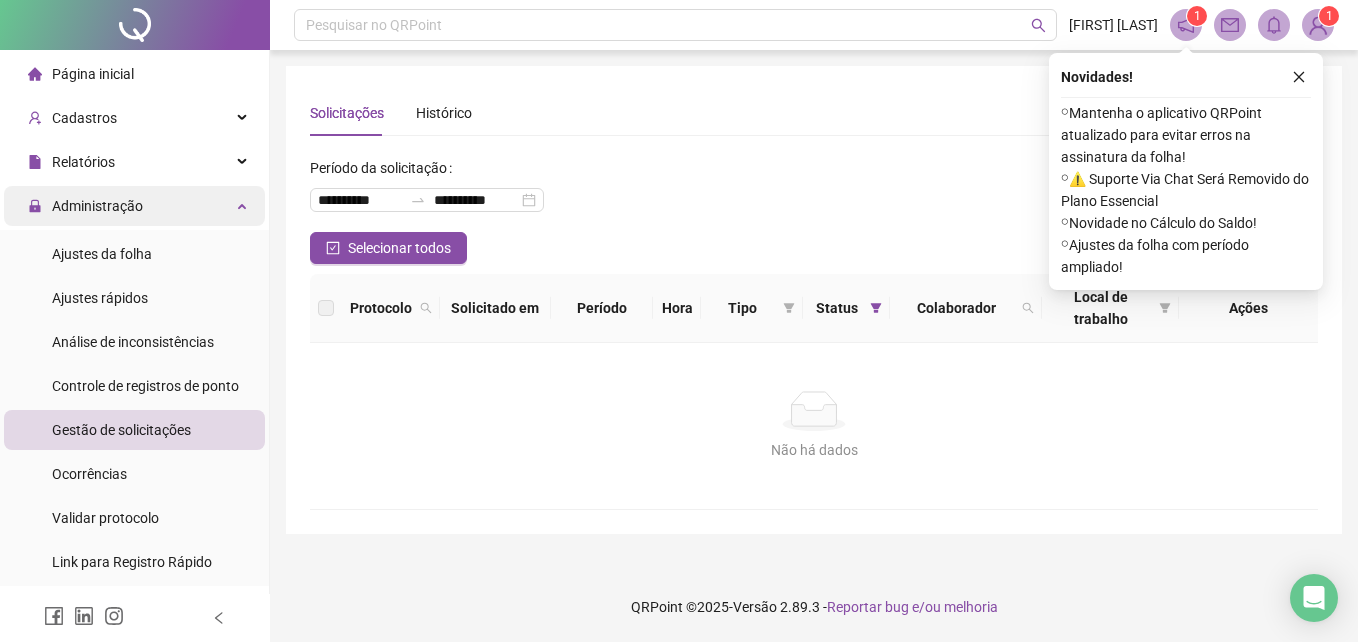 click on "Administração" at bounding box center [85, 206] 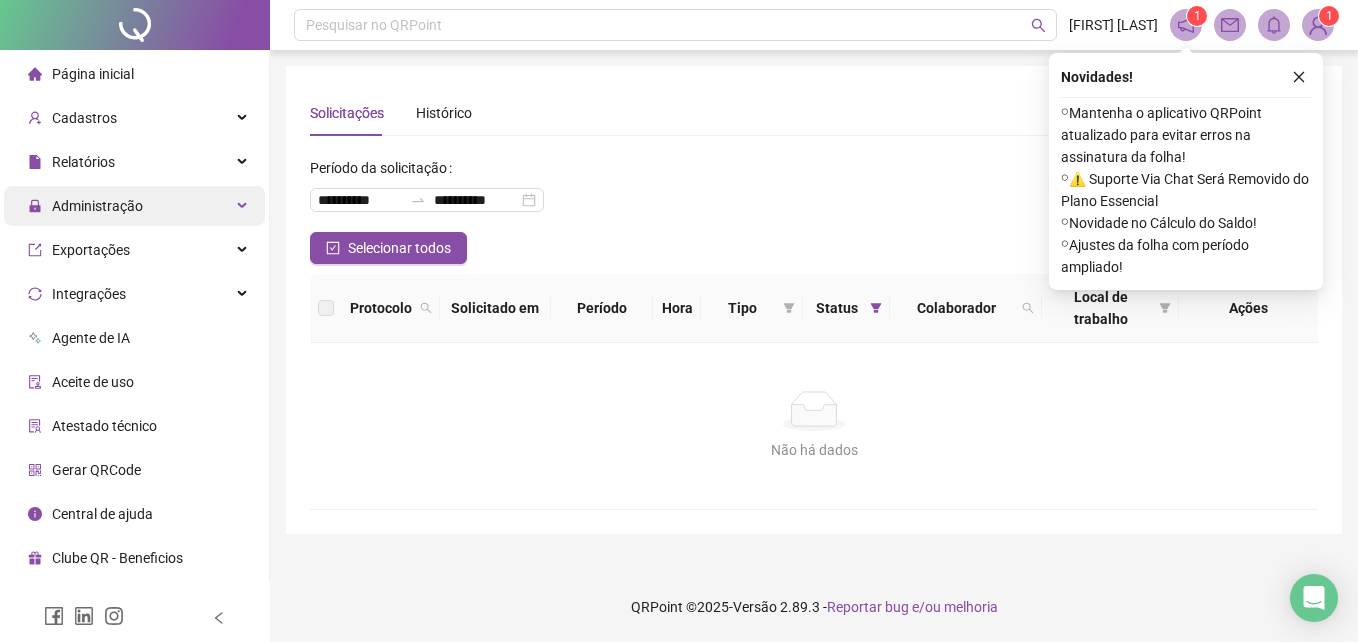 click on "Administração" at bounding box center (85, 206) 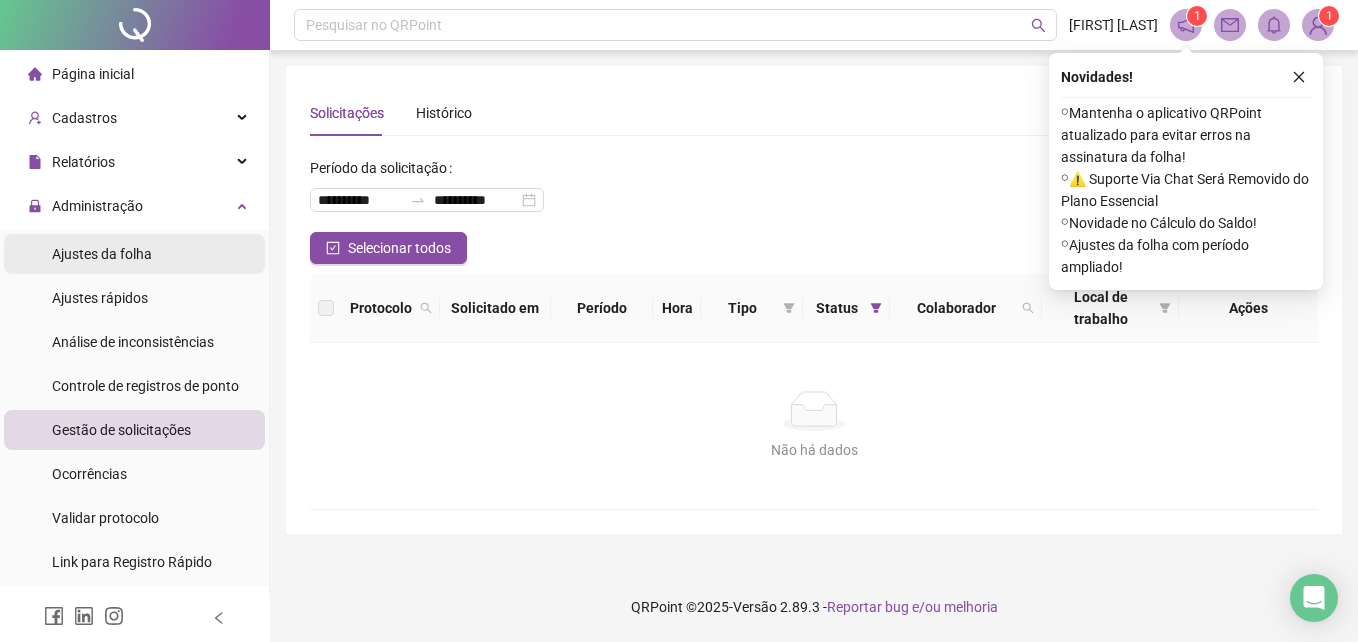 click on "Ajustes da folha" at bounding box center (102, 254) 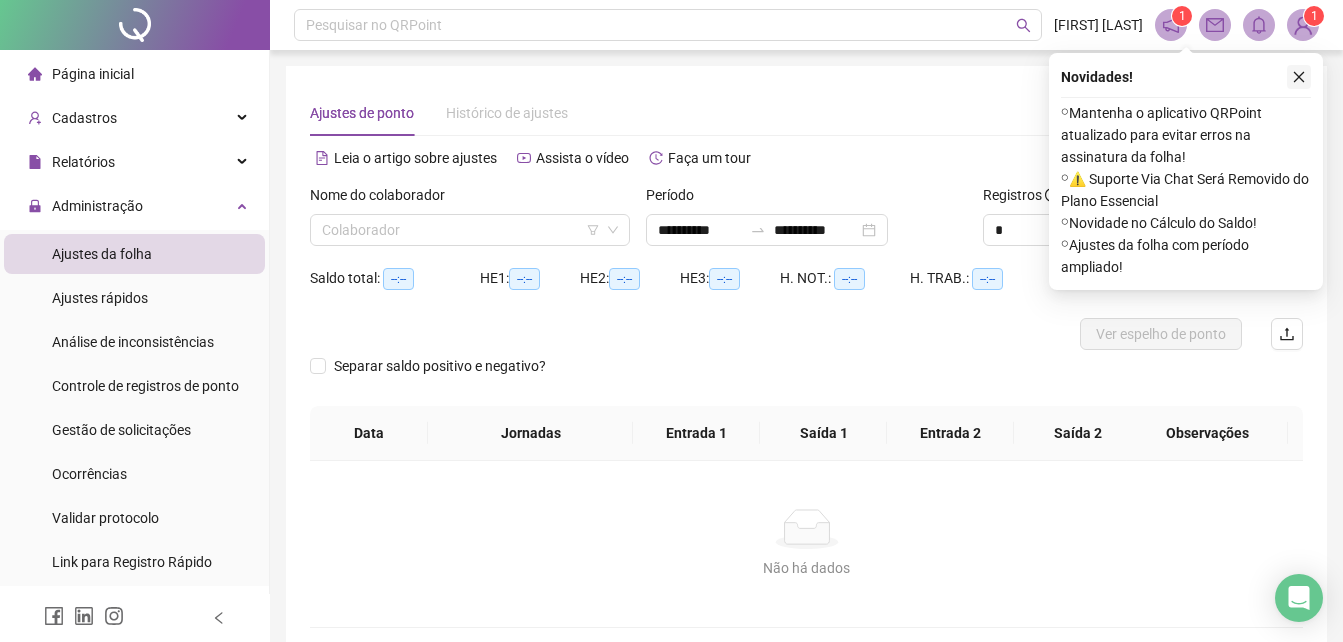 click 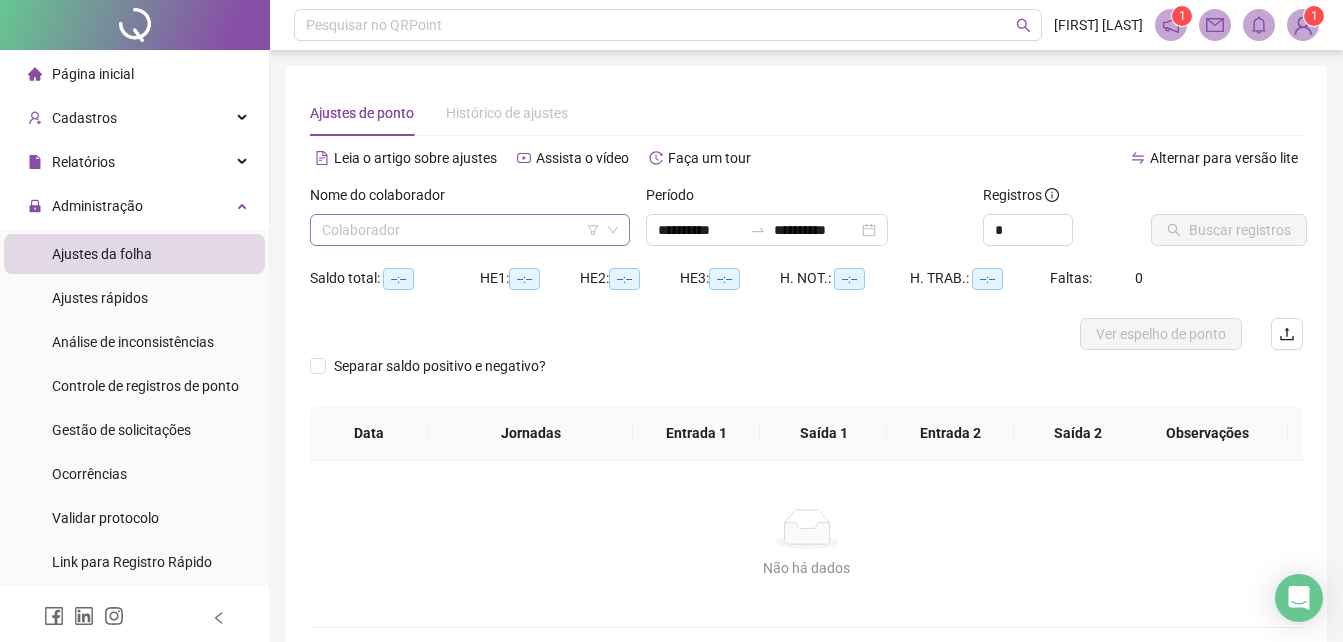 click at bounding box center [461, 230] 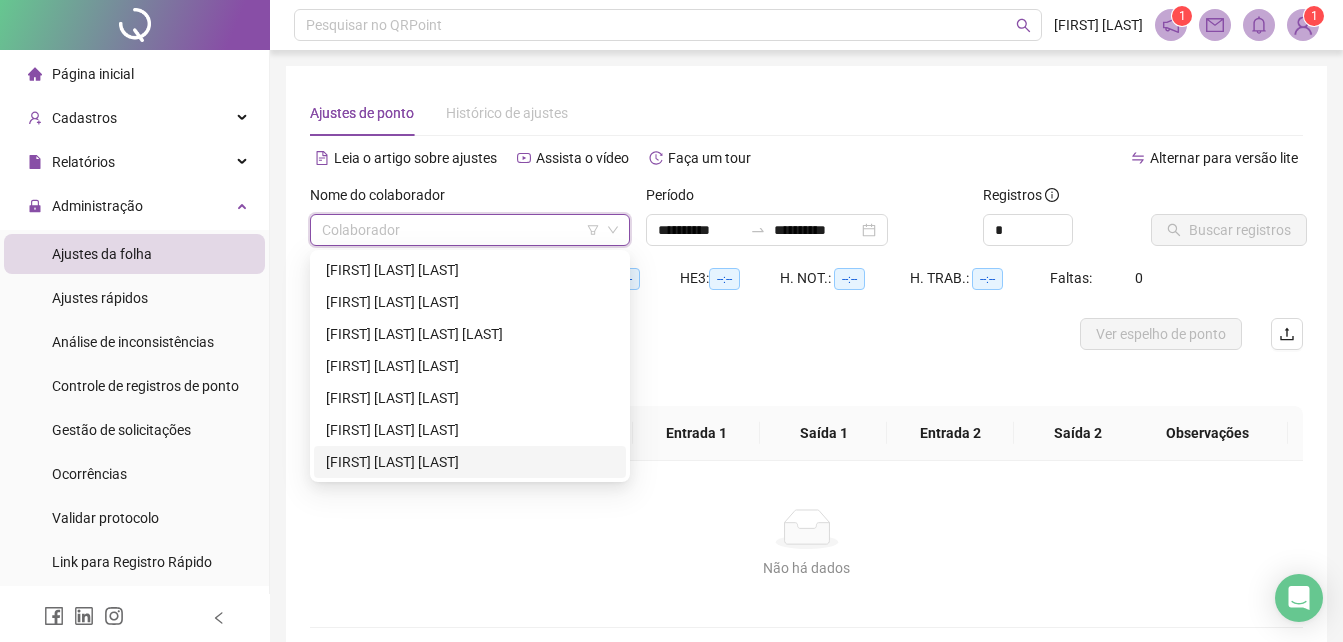 click on "[FIRST] [LAST] [LAST]" at bounding box center [470, 462] 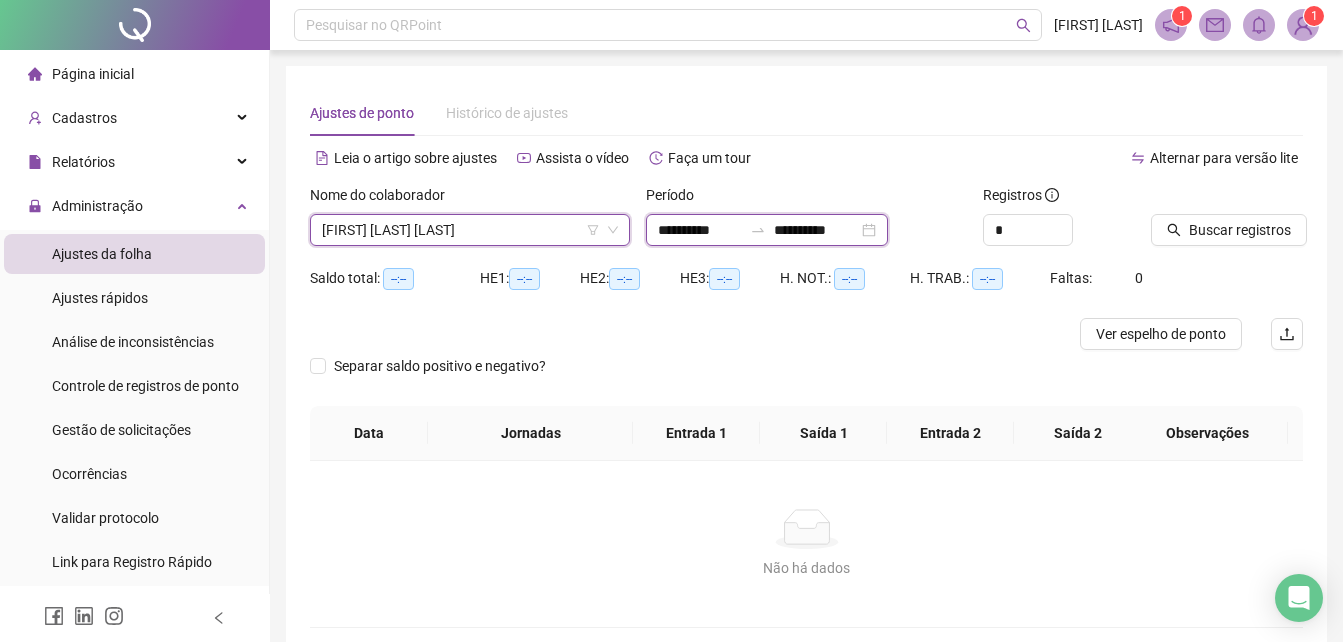 click on "**********" at bounding box center [700, 230] 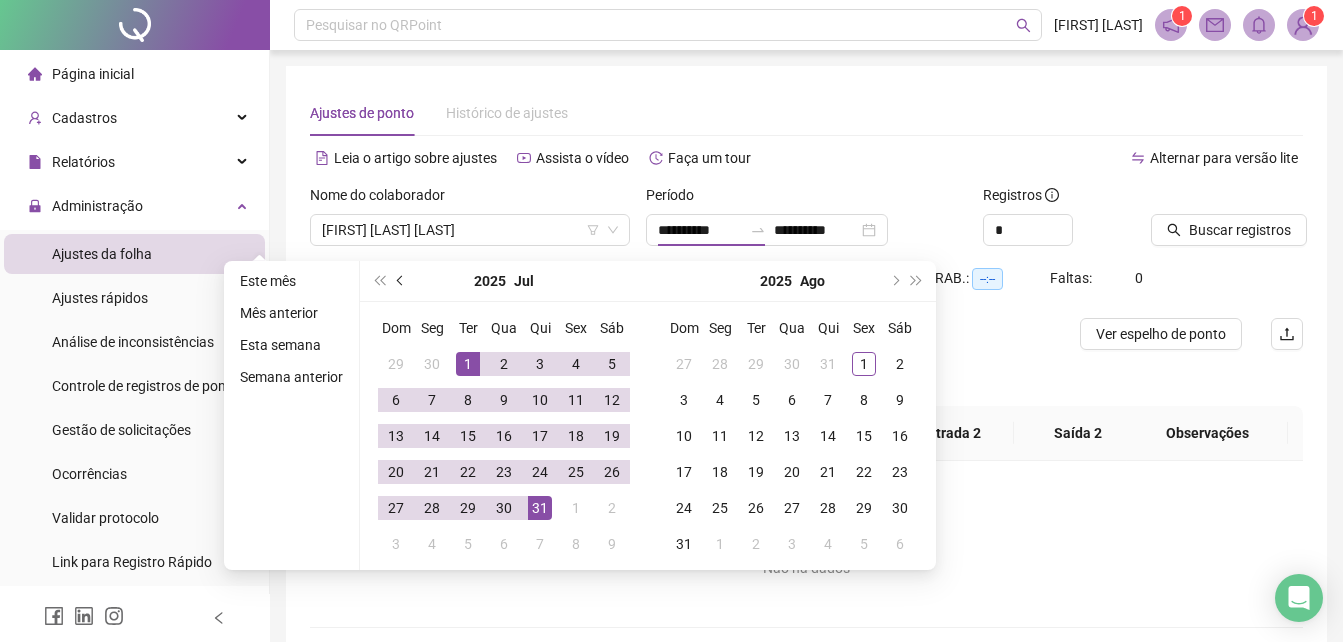 click at bounding box center (402, 281) 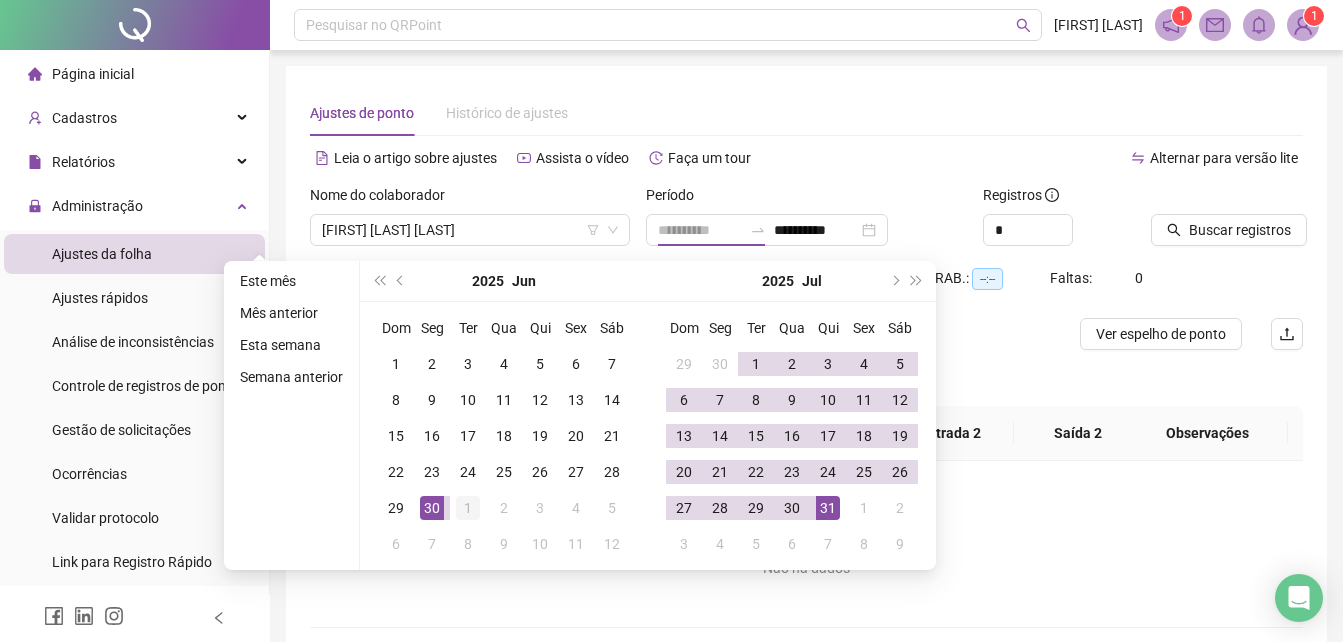 type on "**********" 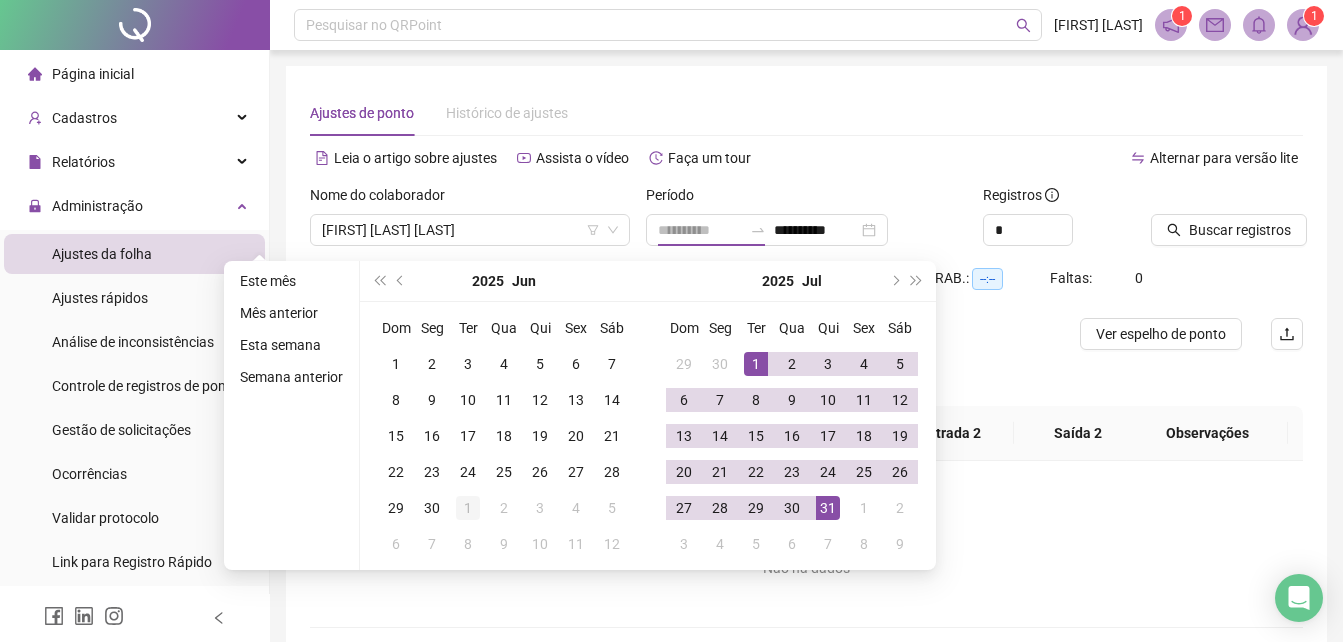 click on "1" at bounding box center (468, 508) 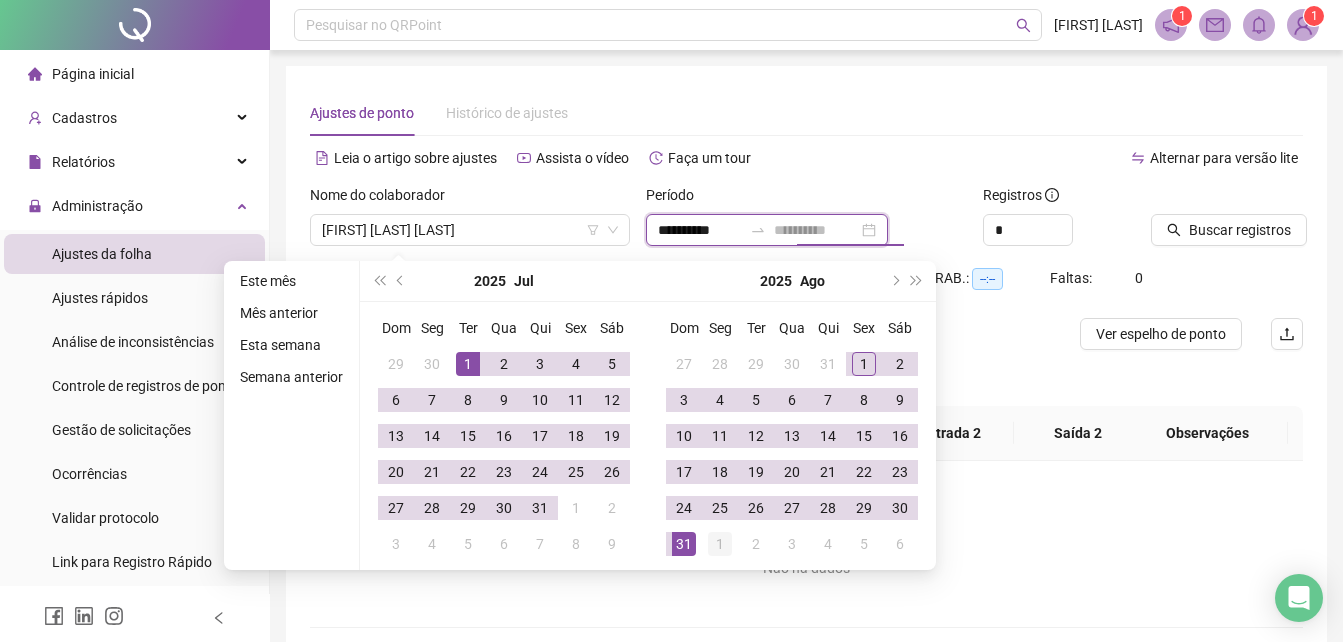 type on "**********" 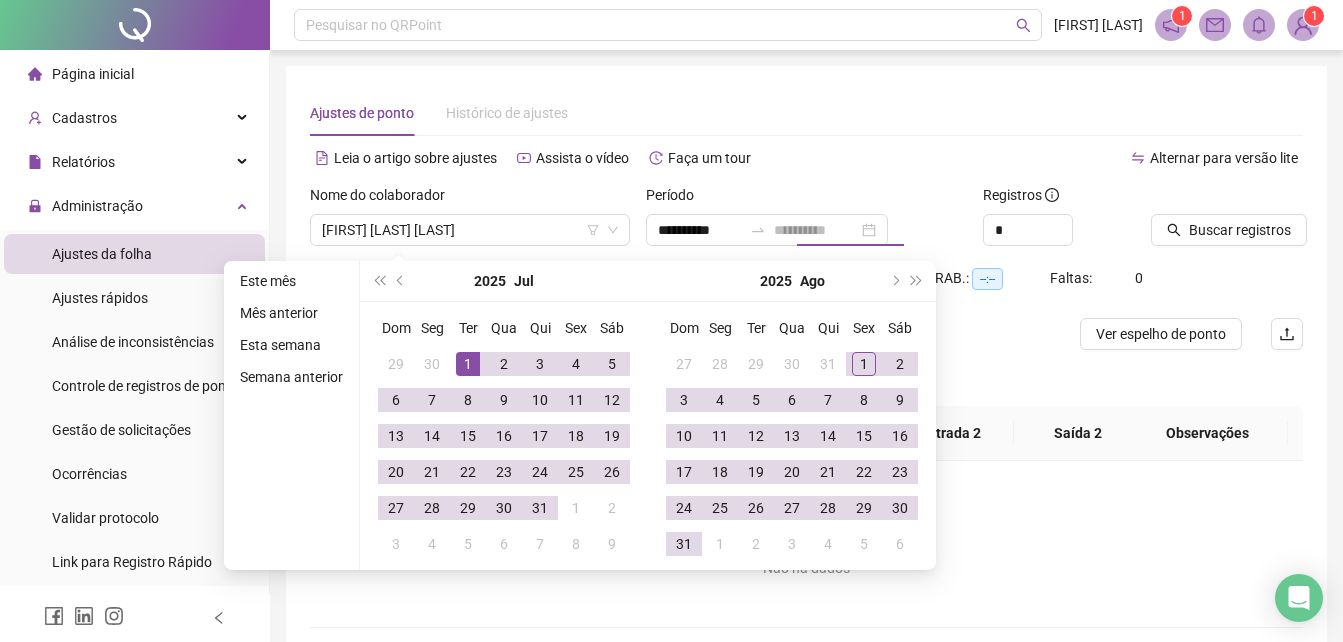 click on "1" at bounding box center [720, 544] 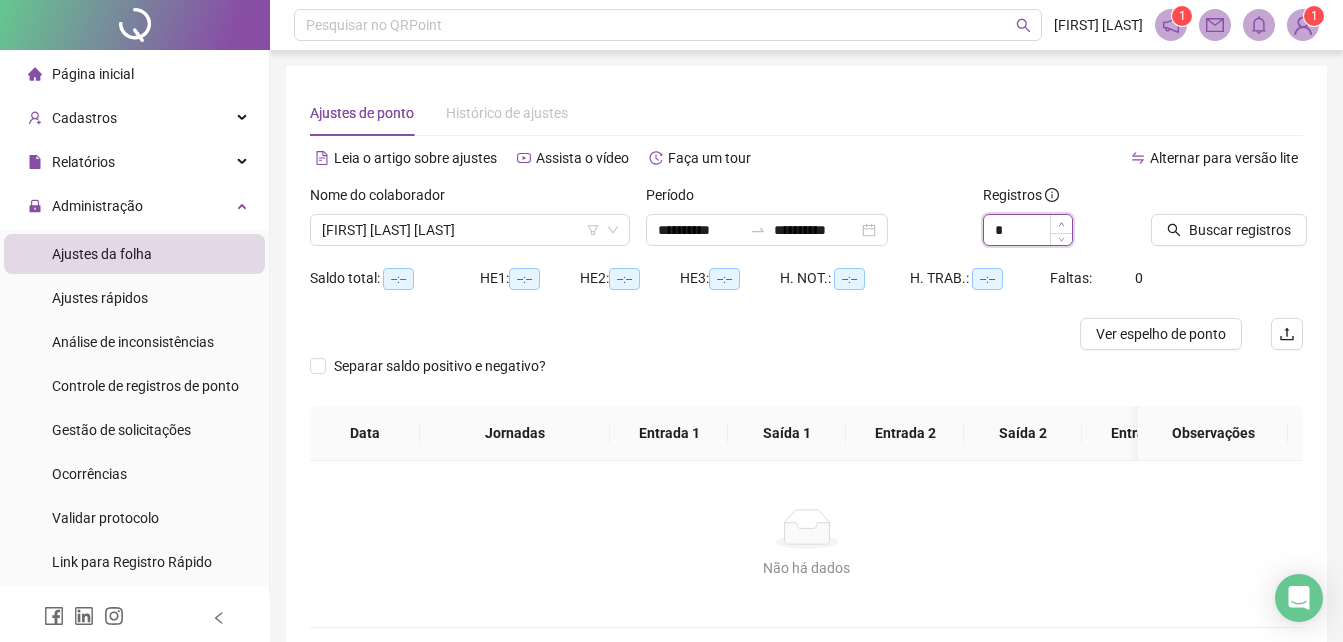 click 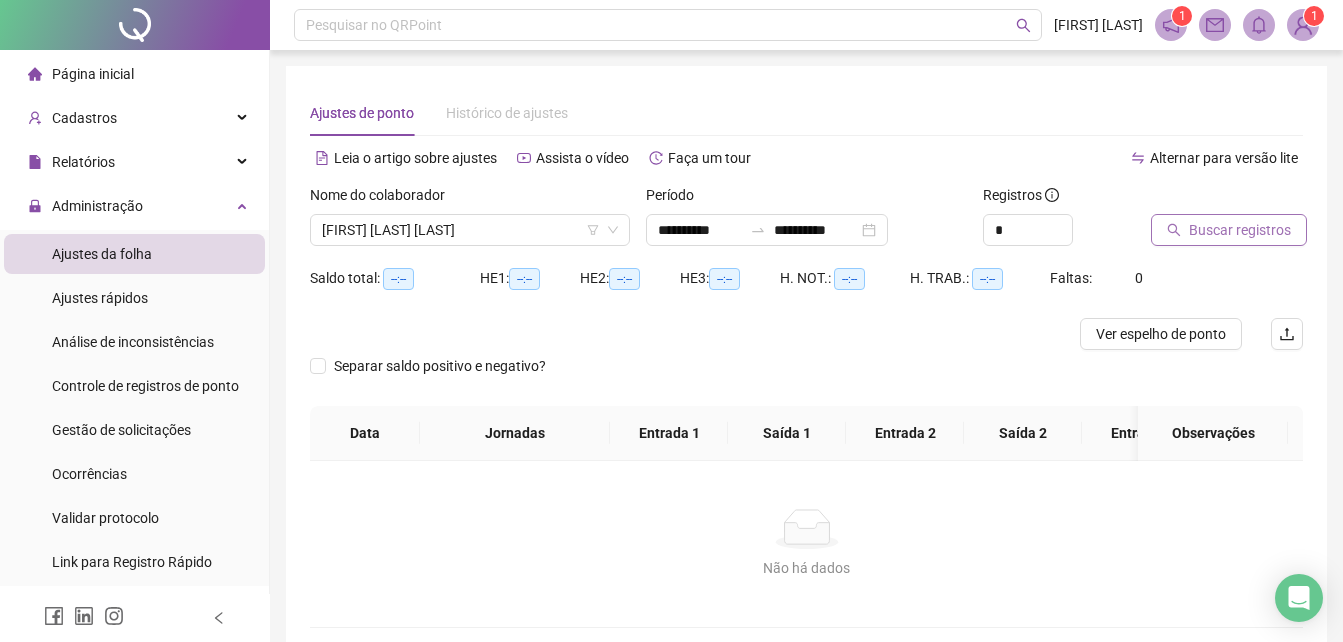 click on "Buscar registros" at bounding box center [1240, 230] 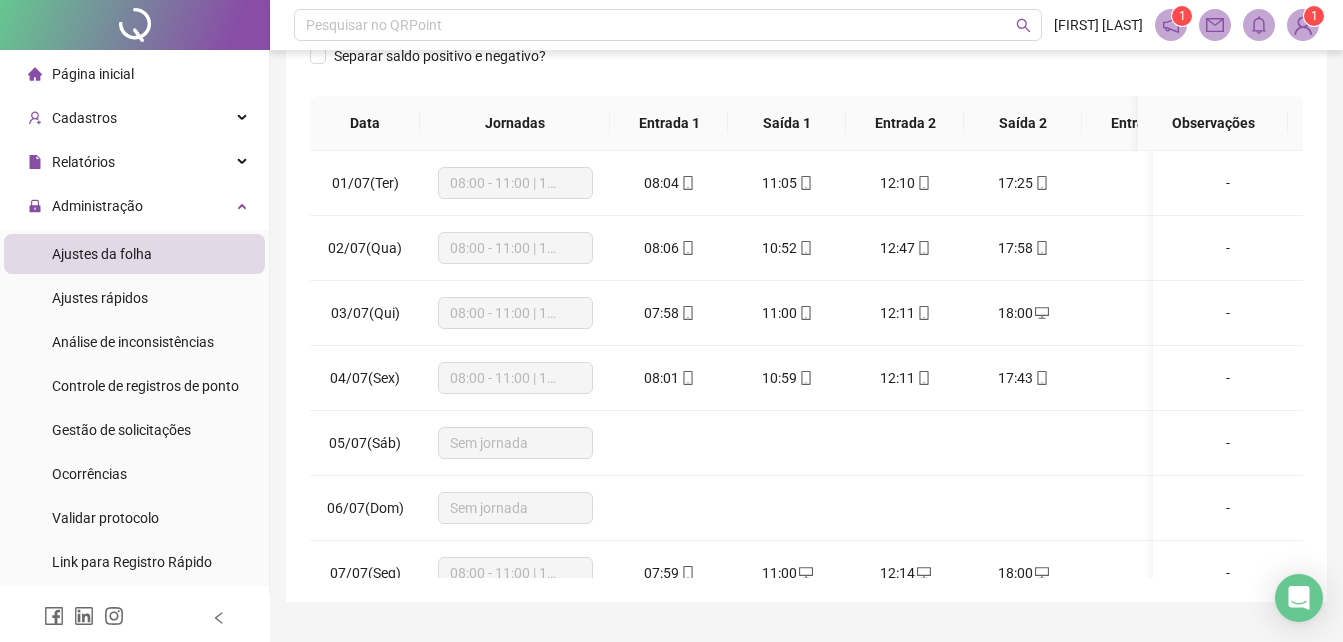 scroll, scrollTop: 436, scrollLeft: 0, axis: vertical 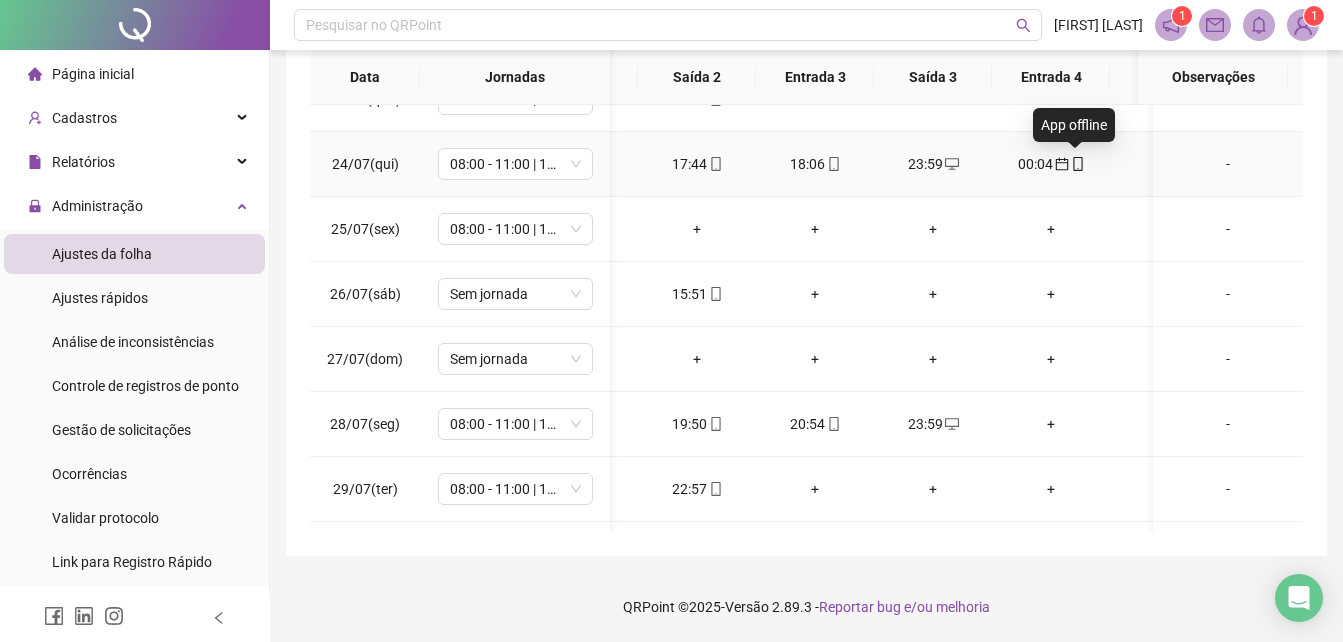 click 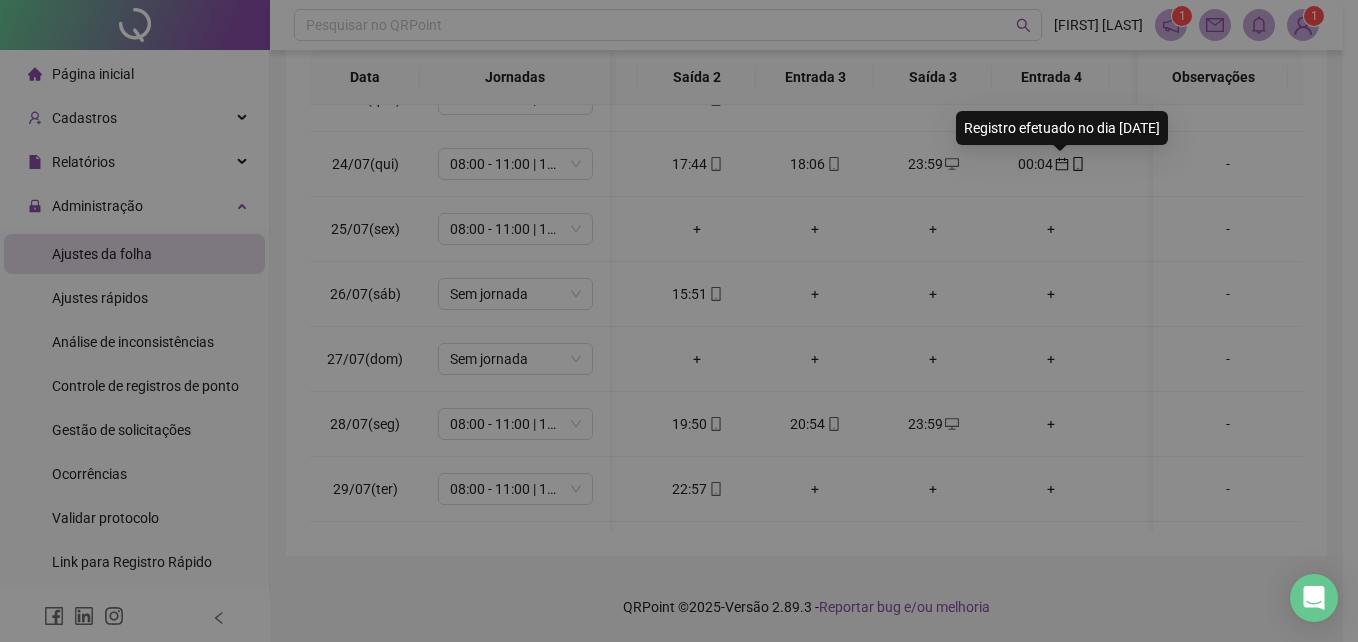type on "**********" 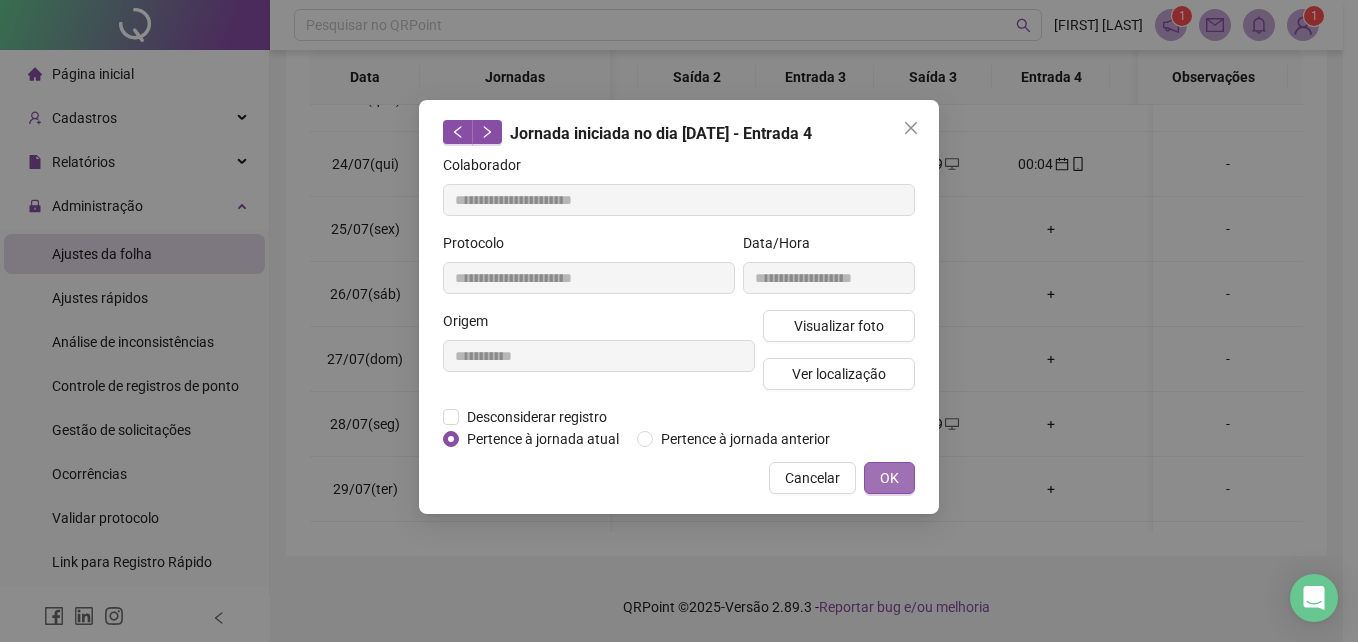 click on "OK" at bounding box center (889, 478) 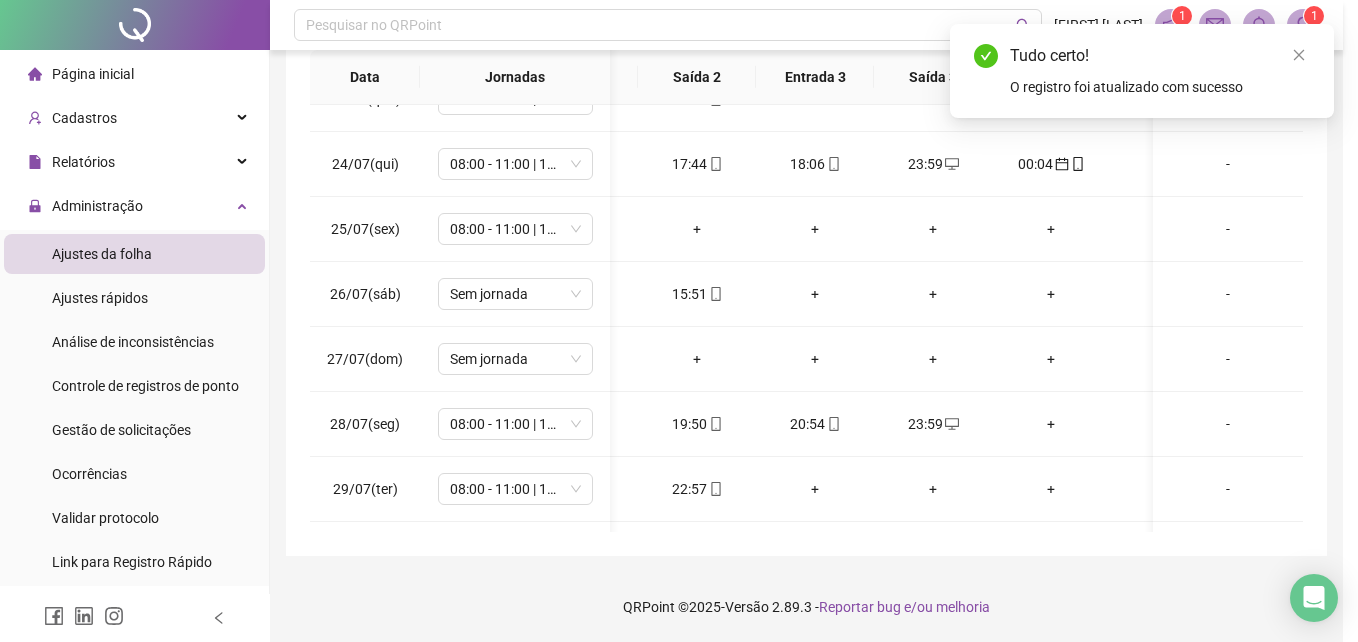 click on "**********" at bounding box center (679, 321) 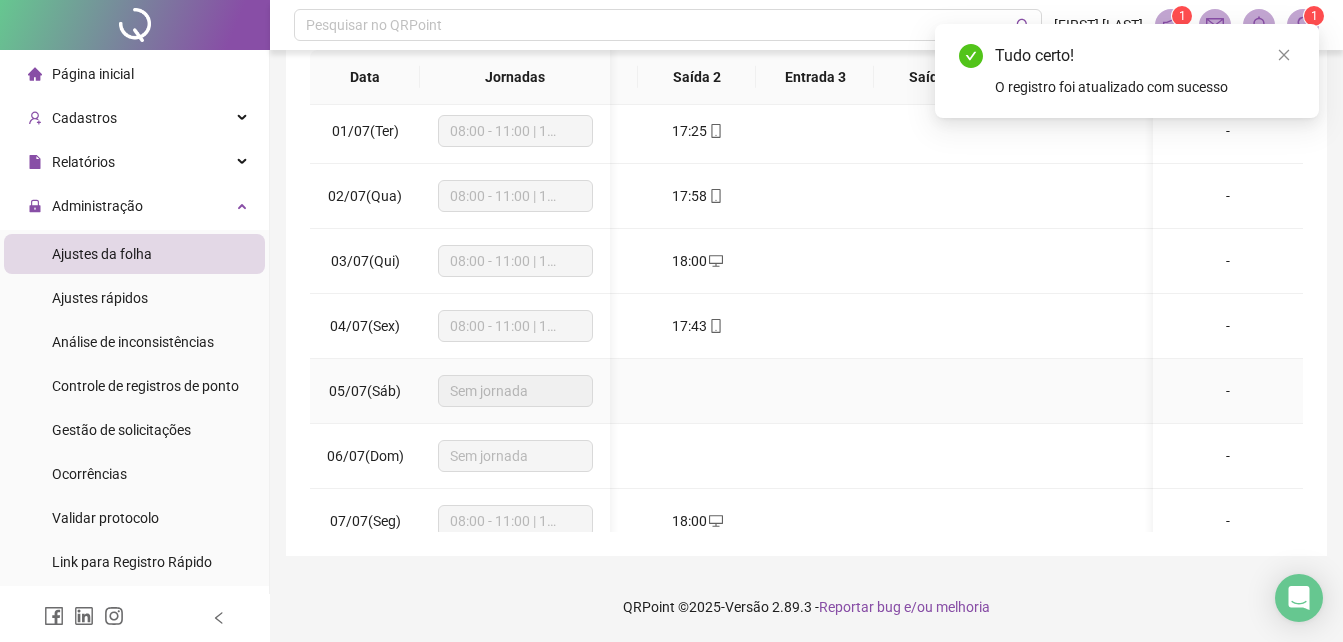 scroll, scrollTop: 0, scrollLeft: 326, axis: horizontal 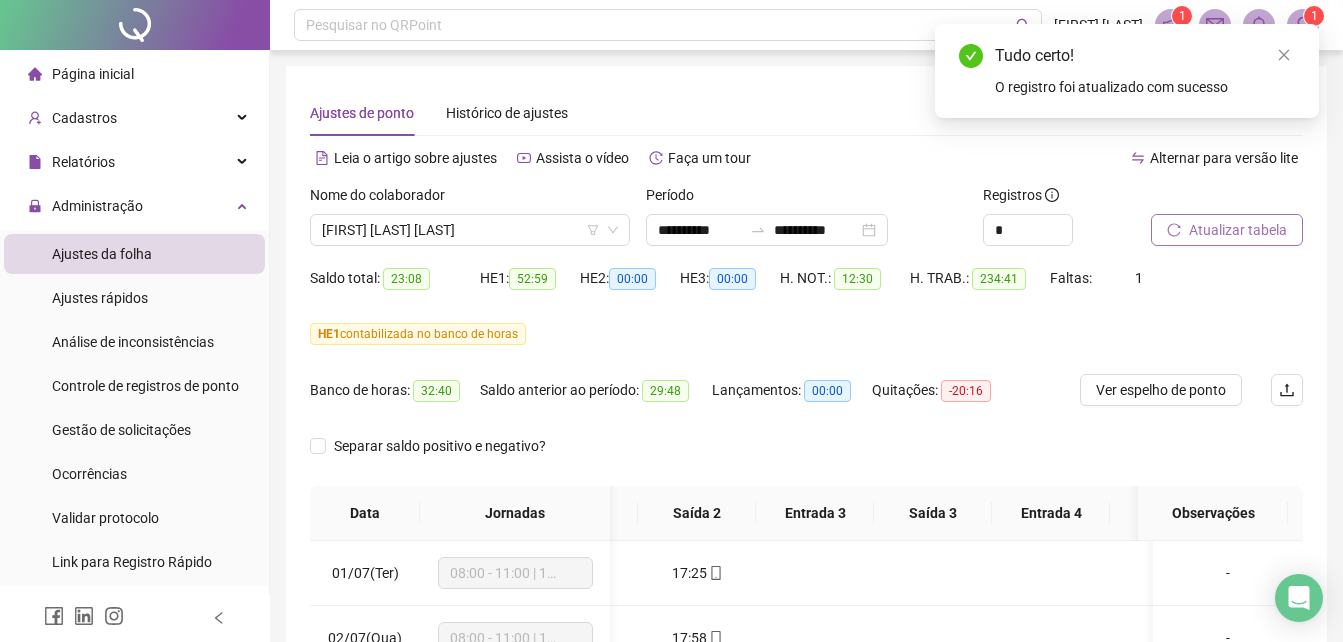 click on "Atualizar tabela" at bounding box center (1238, 230) 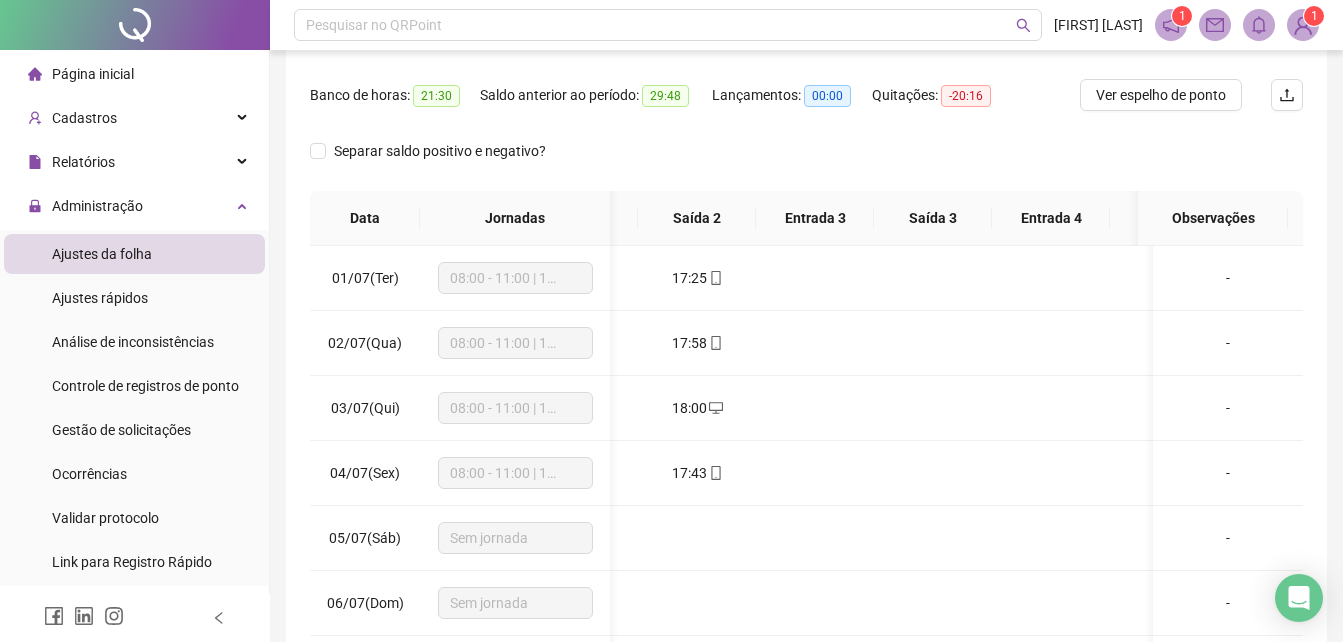 scroll, scrollTop: 300, scrollLeft: 0, axis: vertical 